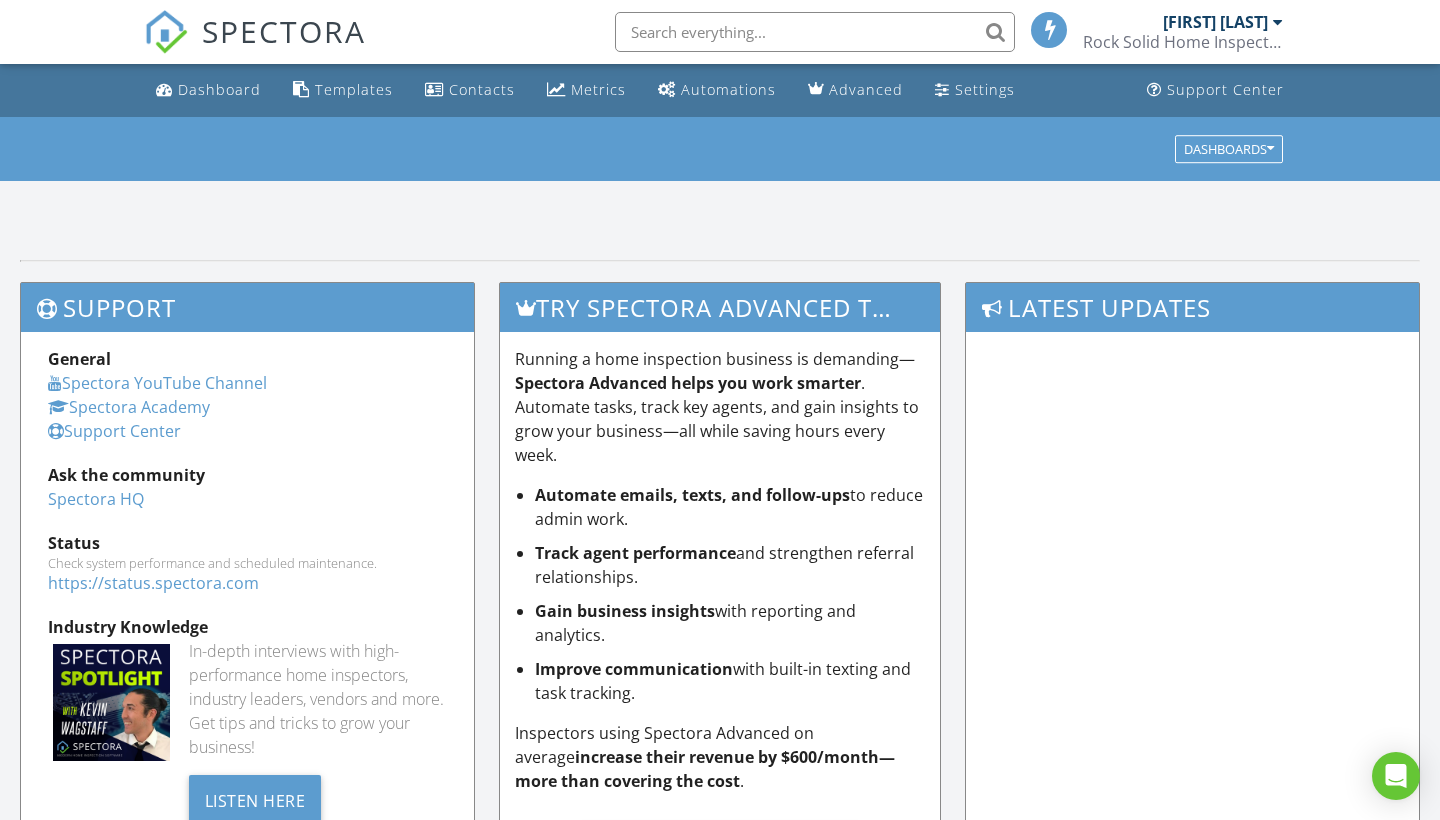 scroll, scrollTop: 0, scrollLeft: 0, axis: both 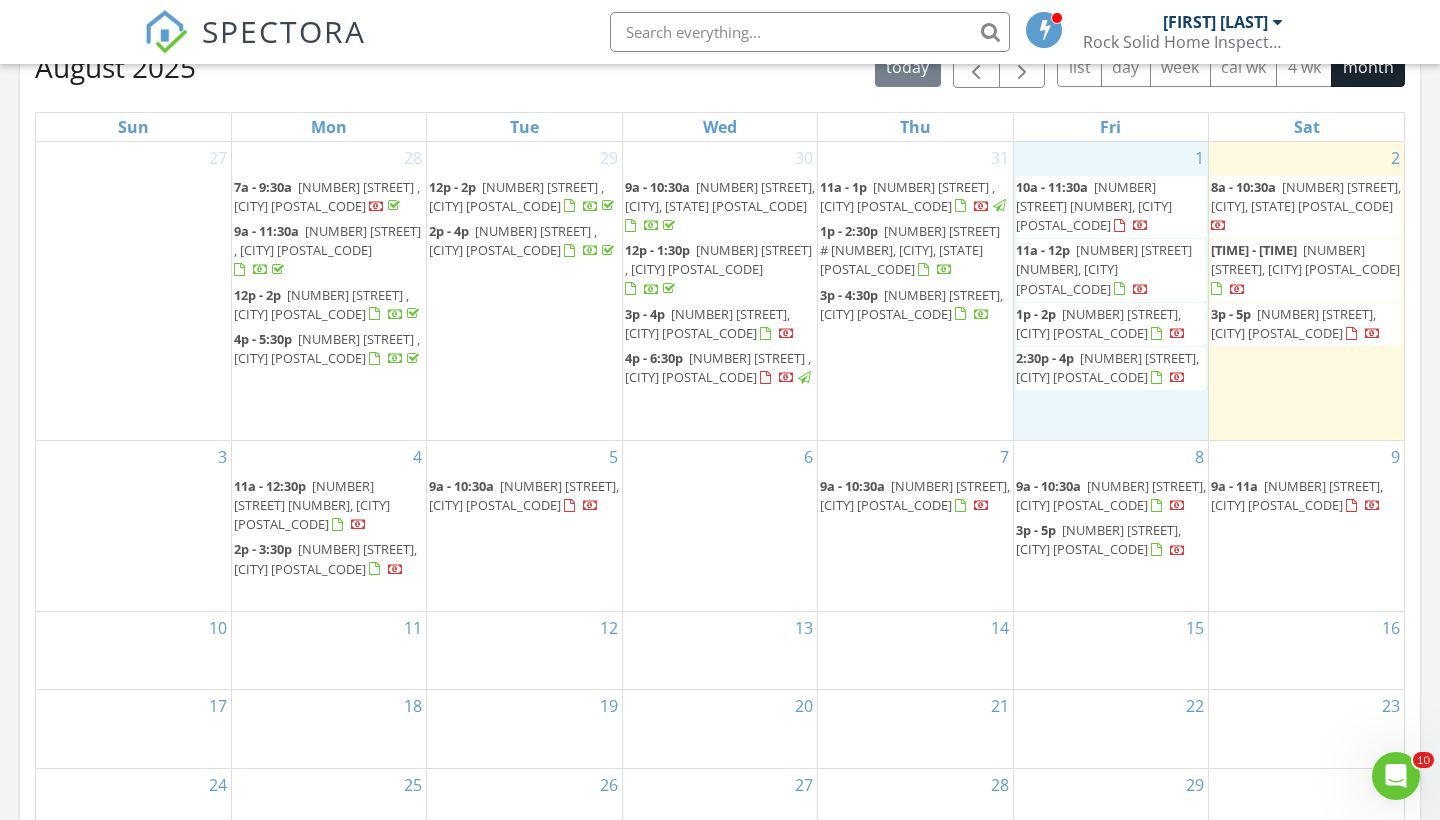 click on "1
10a - 11:30a
9600 Atlantic Ave 1609, Margate City 08402
11a - 12p
222 E Burk Avenue 5, Wildwood 08260
1p - 2p
610 Noahs Road, Pleasantville 08232
2:30p - 4p
35 Kingsley Drive, Egg Harbor Township 08234" at bounding box center (1111, 291) 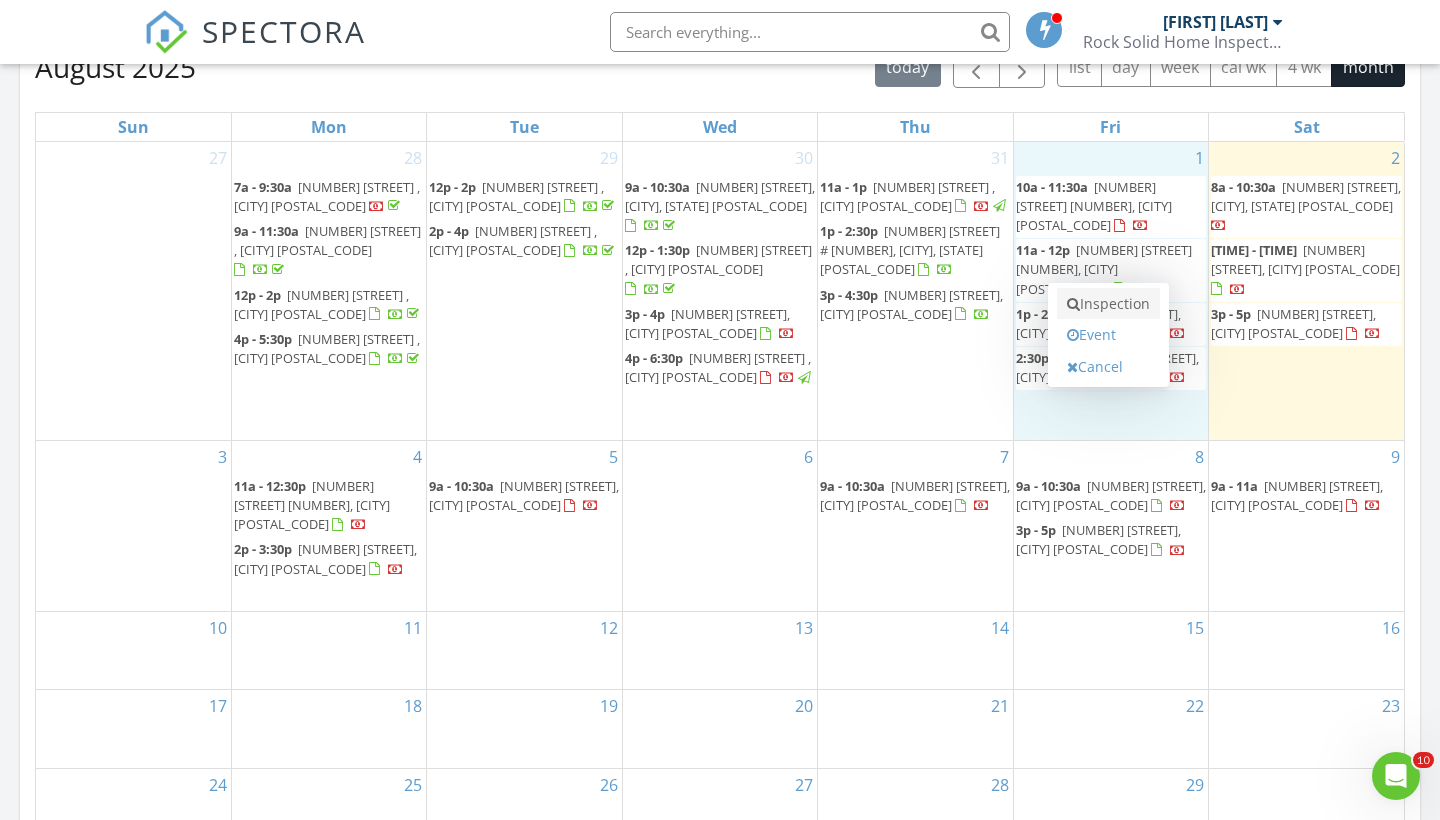 click on "Inspection" at bounding box center [1108, 304] 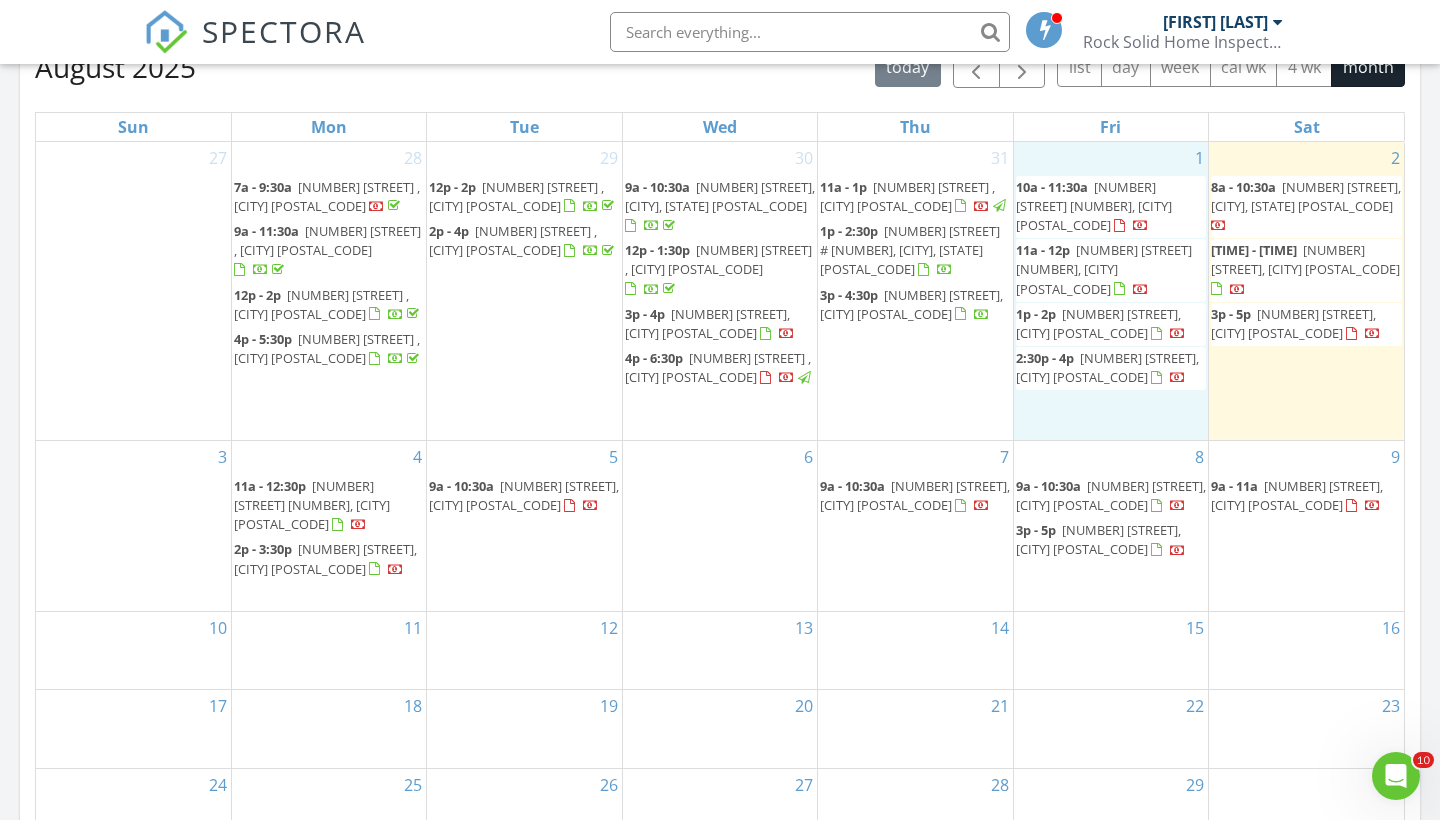 click on "[DATE] [TIME] [NUMBER] [STREET] [NUMBER], [CITY] [POSTAL_CODE] [DATE] [TIME] [NUMBER] [STREET] [NUMBER], [CITY] [POSTAL_CODE] [DATE] [TIME] [NUMBER] [STREET], [CITY] [POSTAL_CODE] [DATE] [TIME] [NUMBER] [STREET], [CITY] [POSTAL_CODE]" at bounding box center (1111, 291) 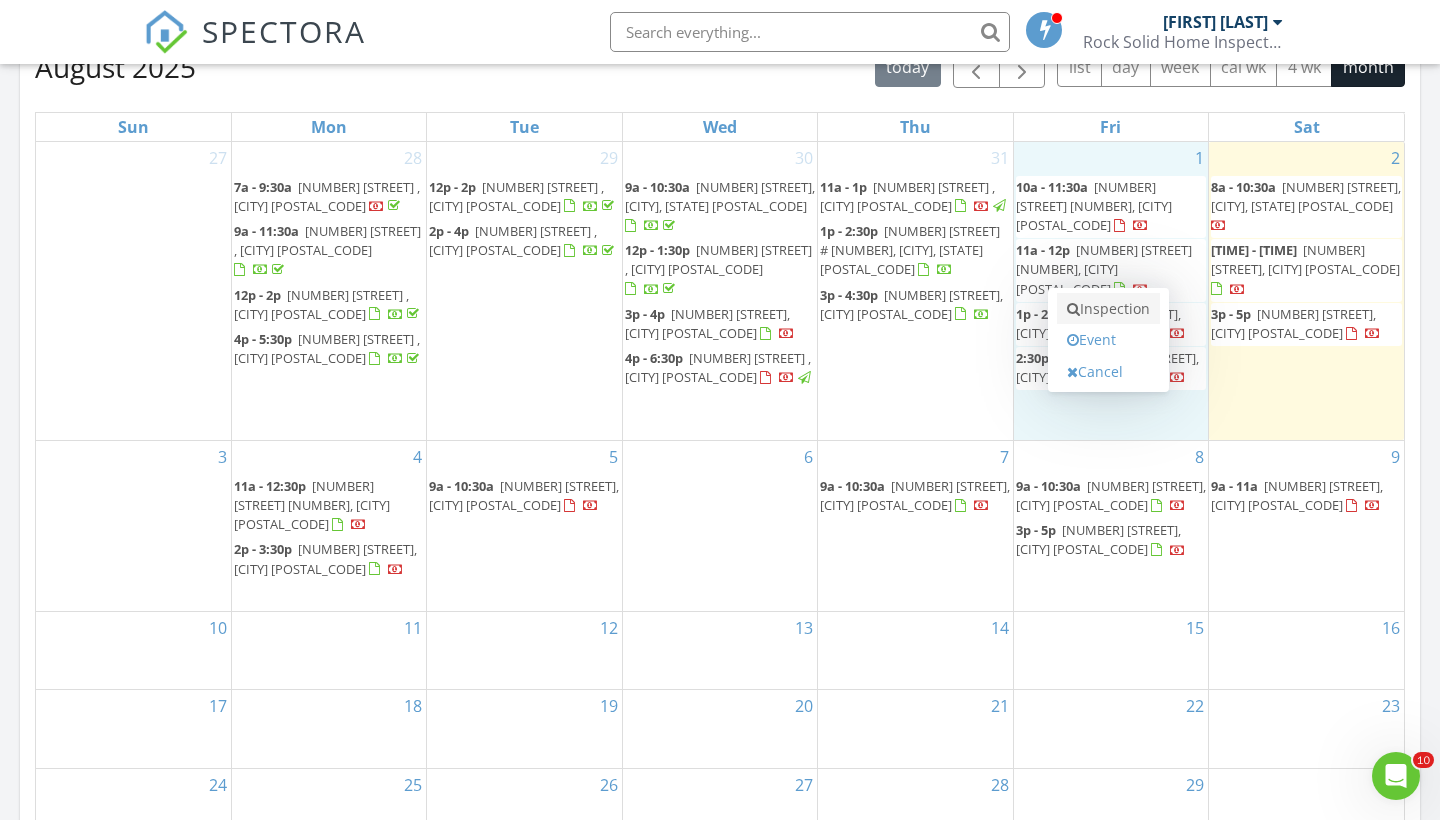 click on "Inspection" at bounding box center (1108, 309) 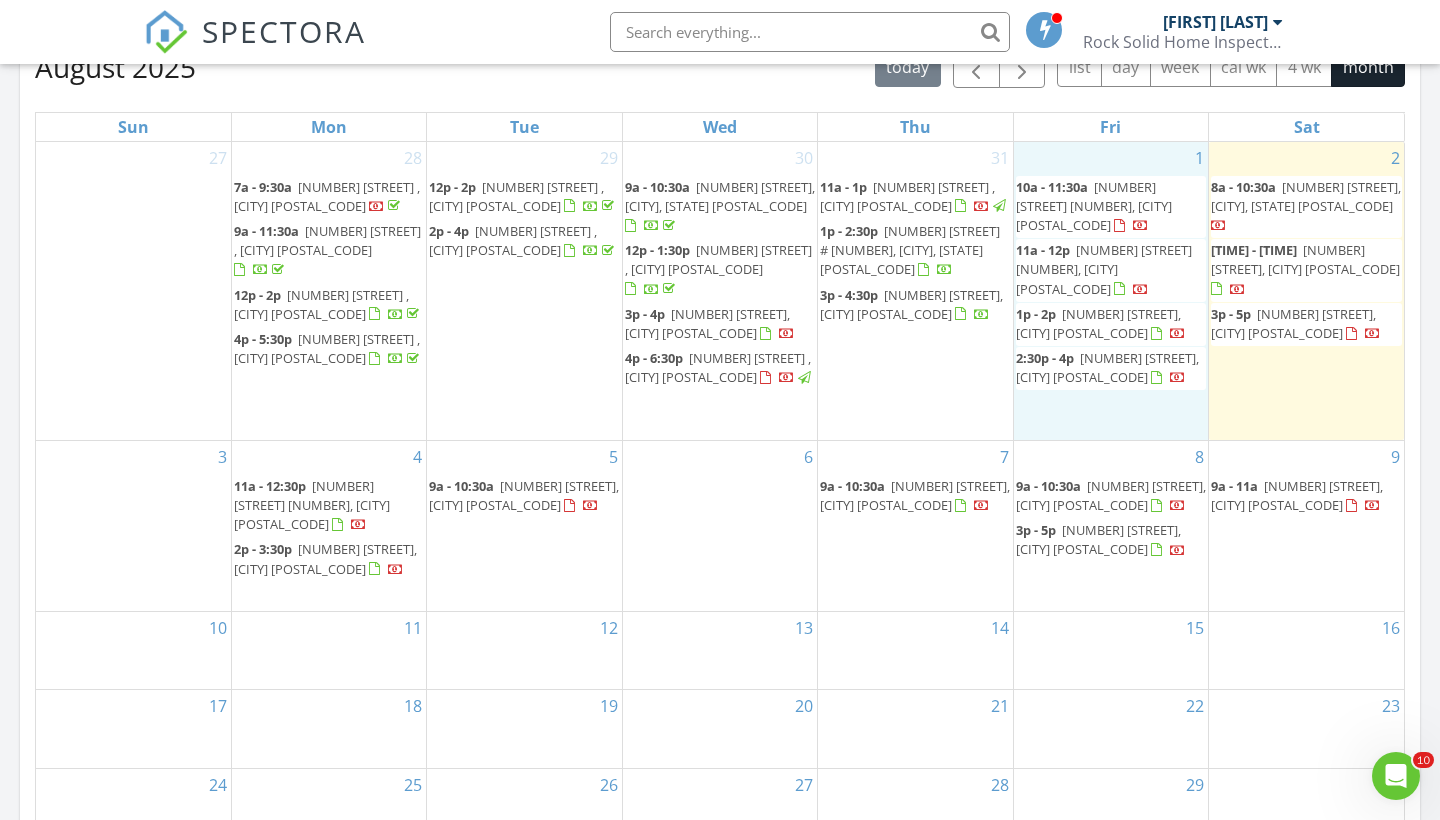 click on "[DATE] [TIME] [NUMBER] [STREET] [NUMBER], [CITY] [POSTAL_CODE] [DATE] [TIME] [NUMBER] [STREET] [NUMBER], [CITY] [POSTAL_CODE] [DATE] [TIME] [NUMBER] [STREET], [CITY] [POSTAL_CODE] [DATE] [TIME] [NUMBER] [STREET], [CITY] [POSTAL_CODE]" at bounding box center (1111, 291) 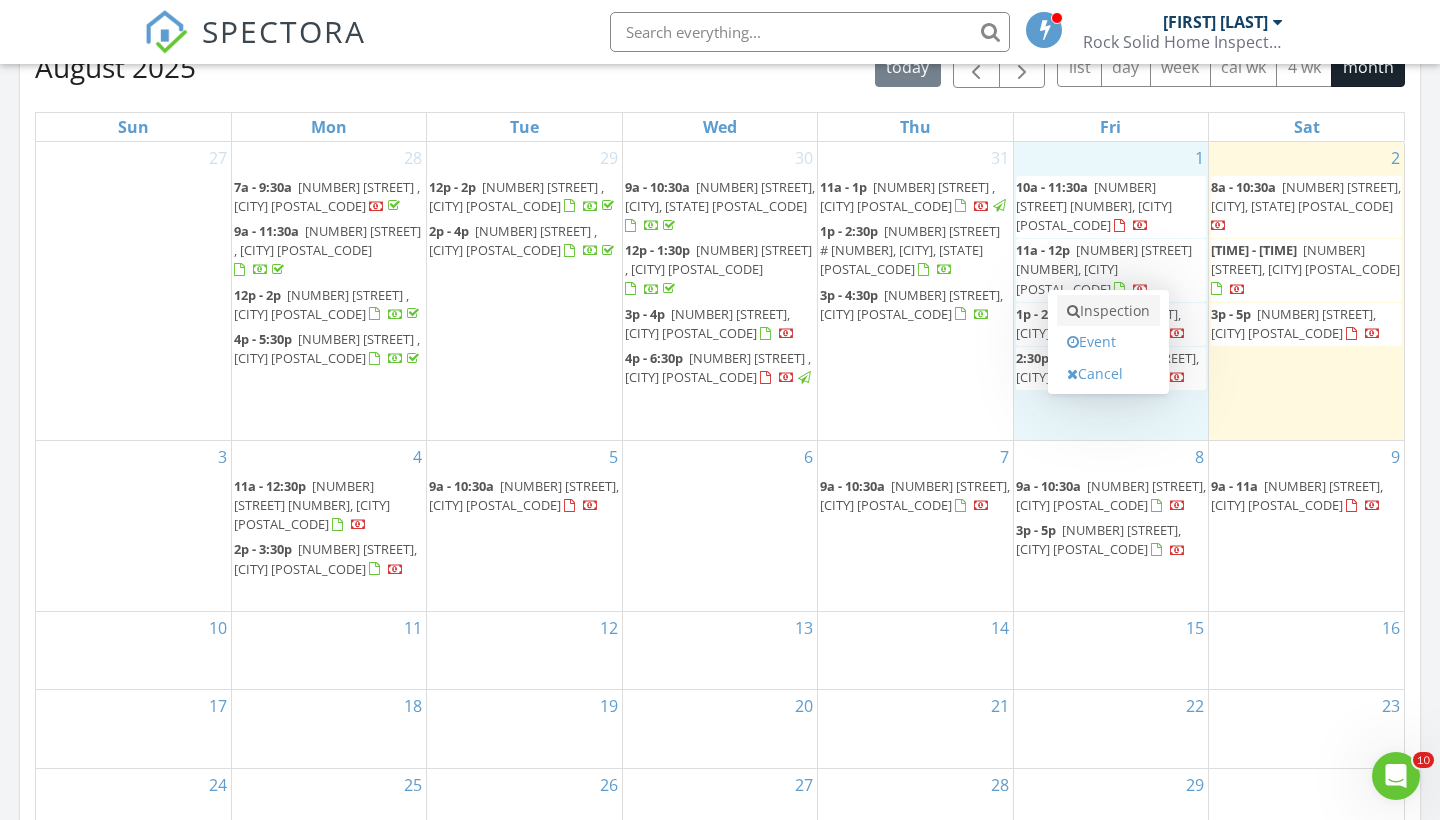 click on "Inspection" at bounding box center [1108, 311] 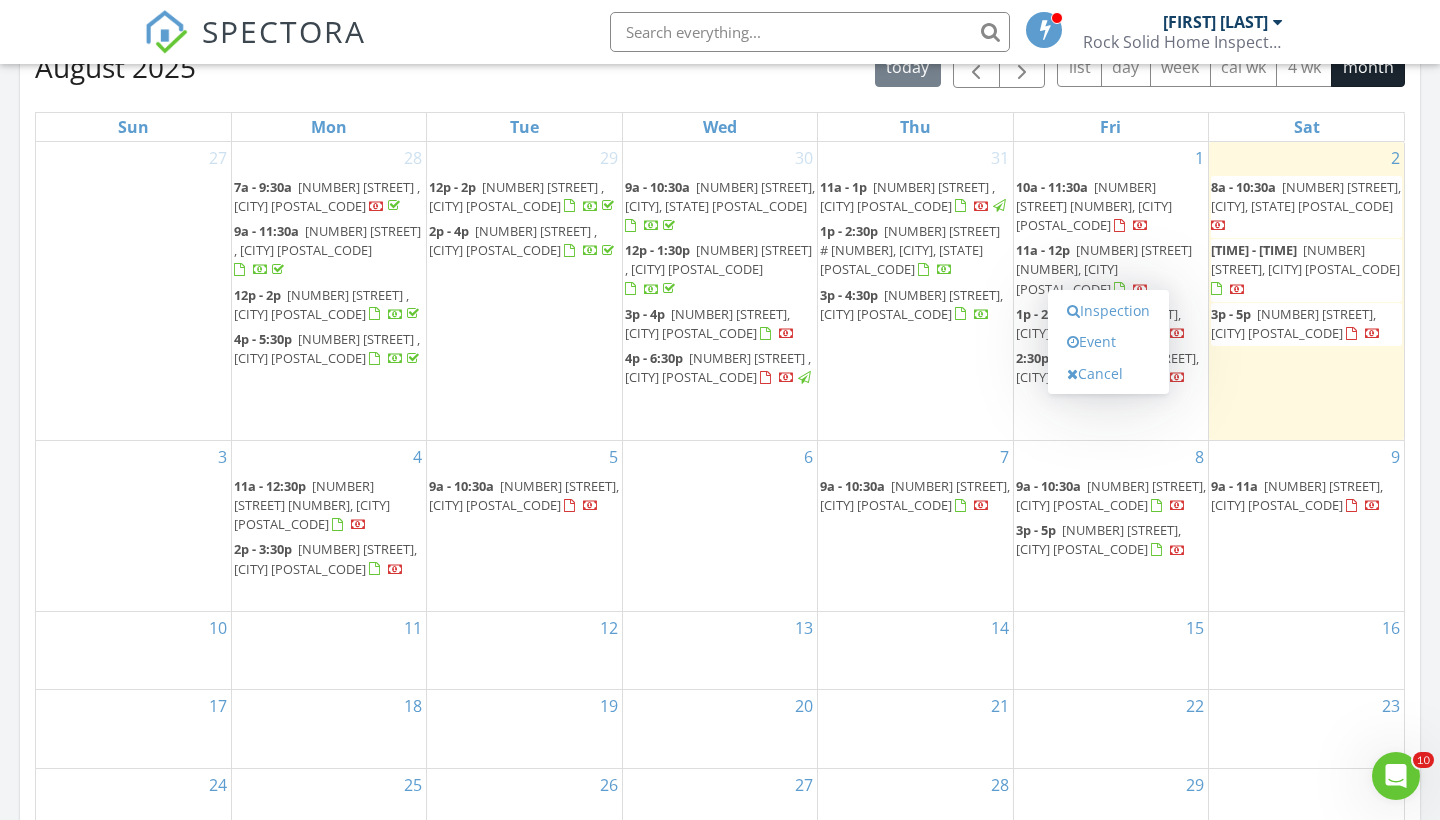 click on "[DATE] [TIME] [NUMBER] [STREET] [NUMBER], [CITY] [POSTAL_CODE] [DATE] [TIME] [NUMBER] [STREET] [NUMBER], [CITY] [POSTAL_CODE] [DATE] [TIME] [NUMBER] [STREET], [CITY] [POSTAL_CODE] [DATE] [TIME] [NUMBER] [STREET], [CITY] [POSTAL_CODE]" at bounding box center [1111, 291] 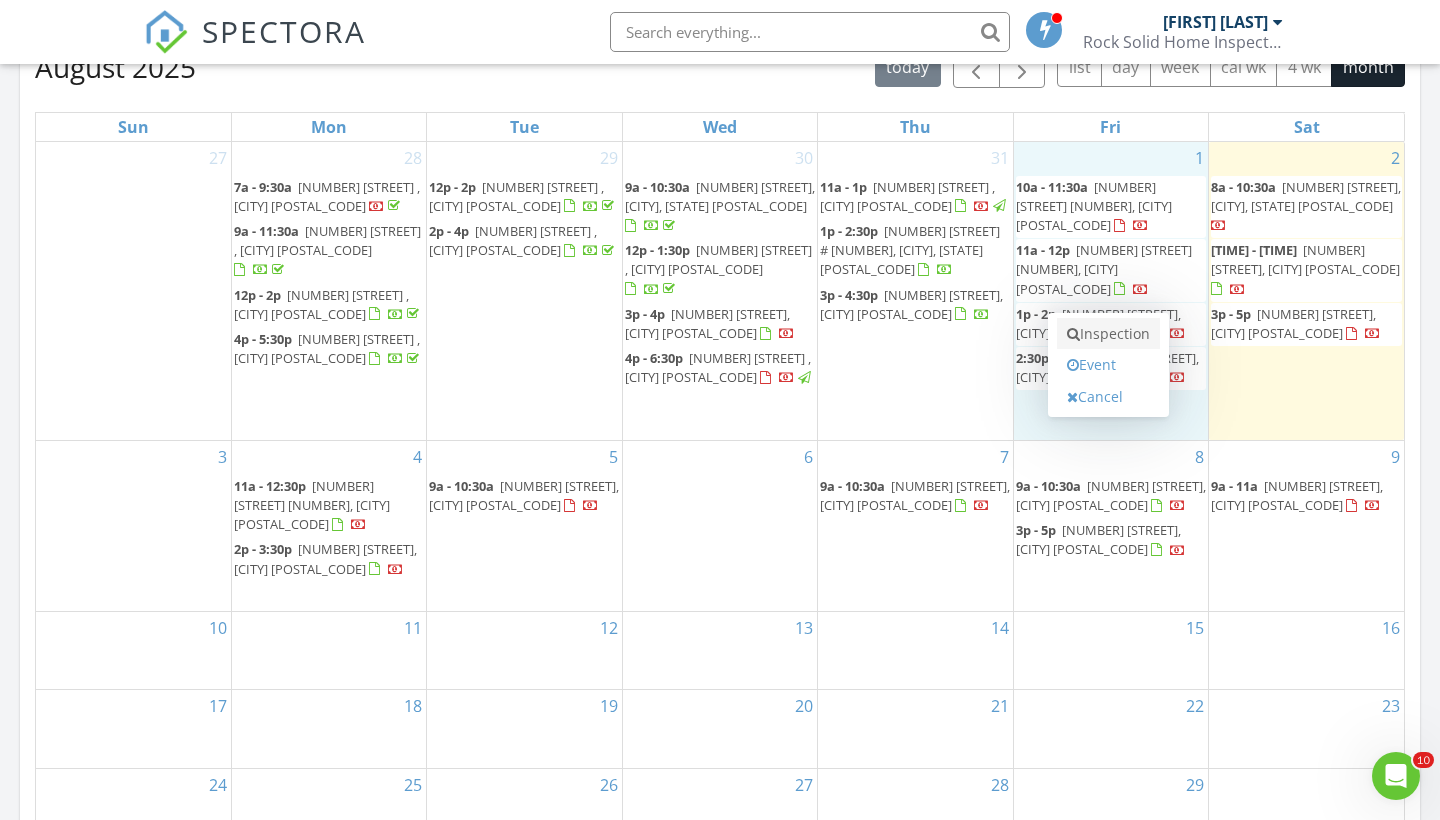 click on "Inspection" at bounding box center [1108, 334] 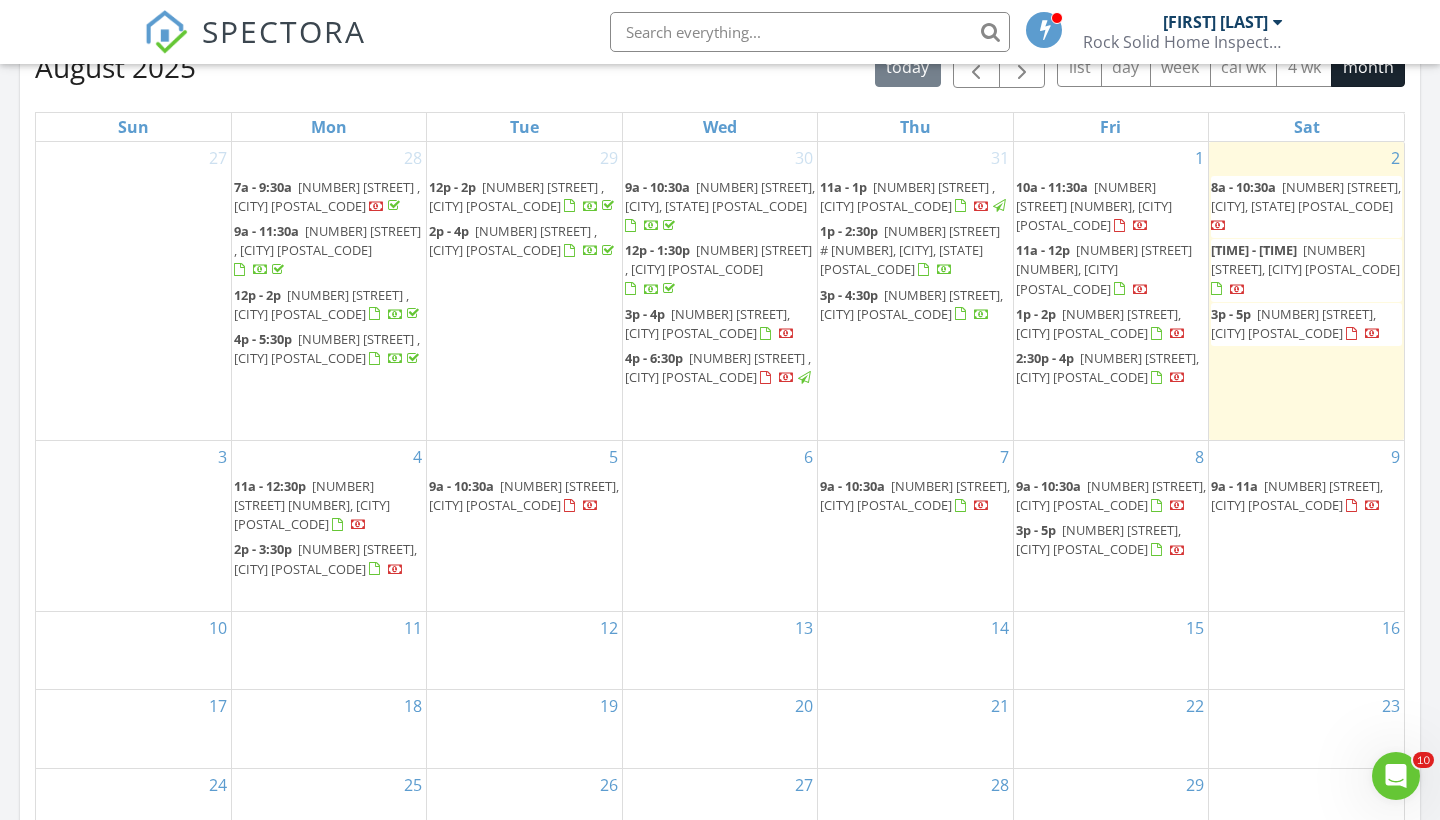 click on "31
11a - 1p
20 Ernst Court , Hamilton 08330
1p - 2:30p
100 S Berkley Square # 6k, Atlantic City 08401
3p - 4:30p
504 Harbour Cove, Somers Point 08244" at bounding box center (915, 291) 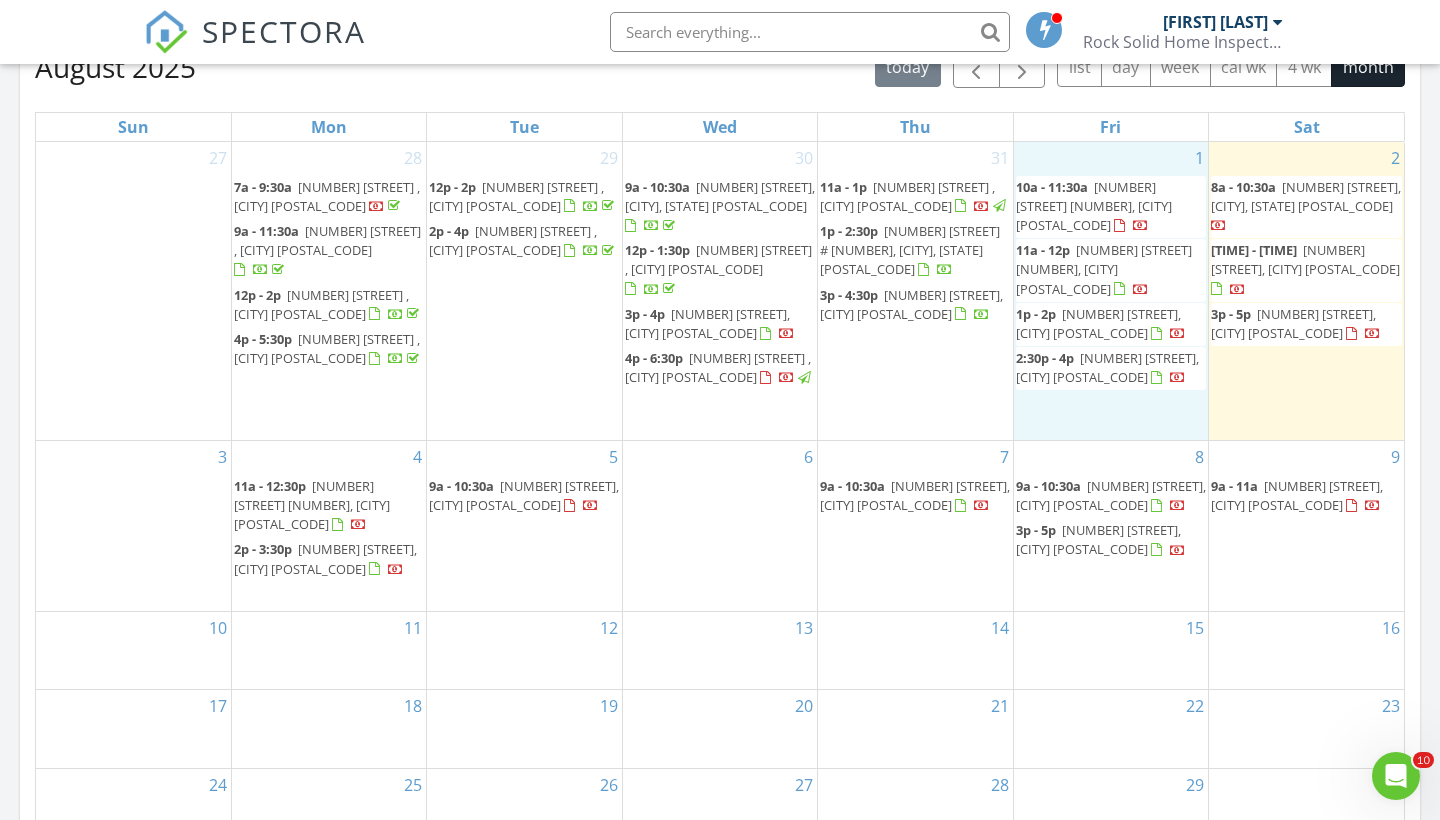 click on "[NUMBER] [STREET] [NUMBER], [CITY] [POSTAL_CODE]
[TIME]
[NUMBER] [STREET] [NUMBER], [CITY] [POSTAL_CODE]
[TIME]
[NUMBER] [STREET] [NUMBER], [CITY] [POSTAL_CODE]
[TIME]
[NUMBER] [STREET], [CITY] [POSTAL_CODE]
[TIME]
[NUMBER] [STREET], [CITY] [POSTAL_CODE]" at bounding box center [1111, 291] 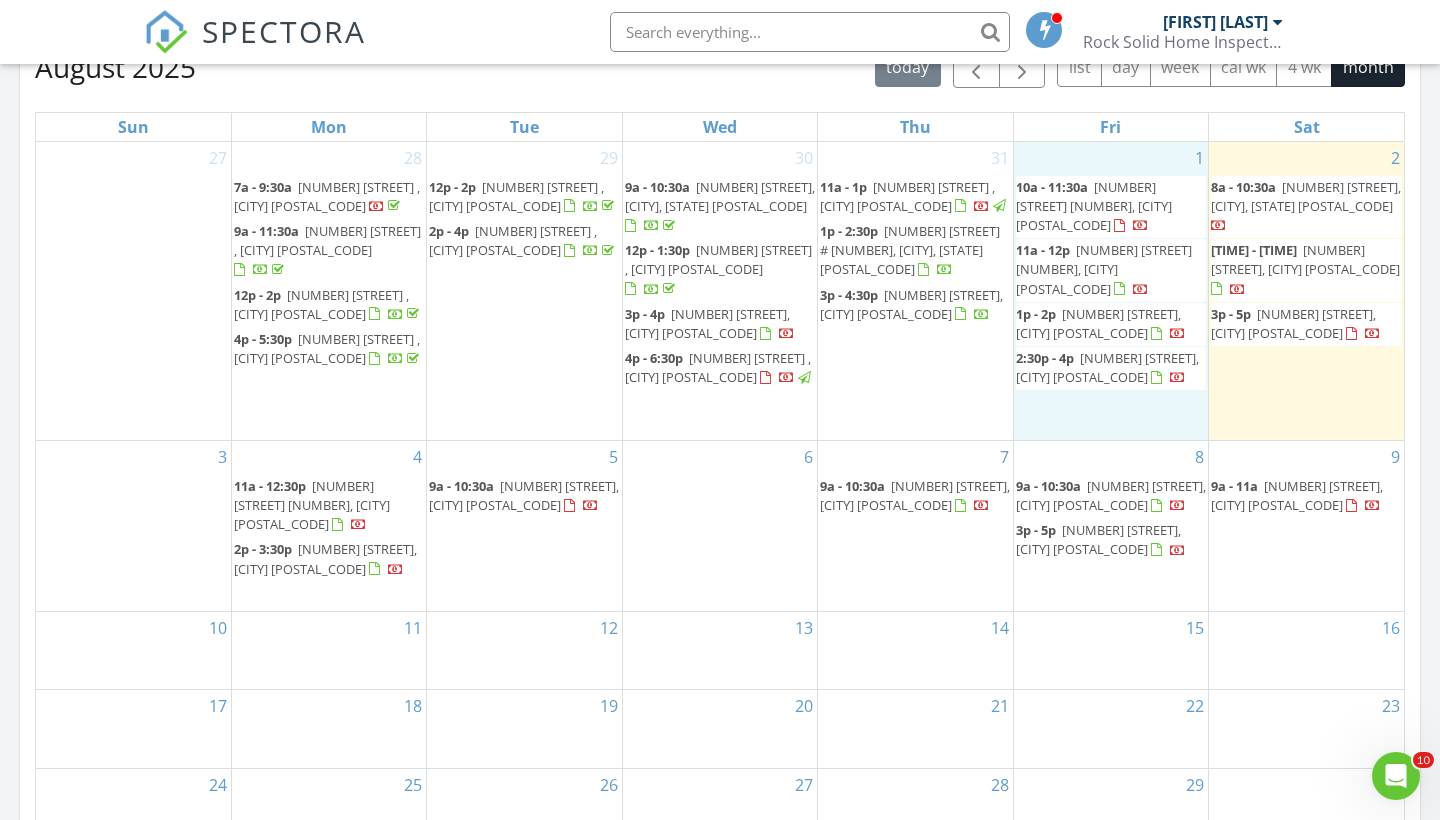 click on "9a - 10:30a
2615 Landis Avenue, Sea Isle City 08243" at bounding box center (1111, 496) 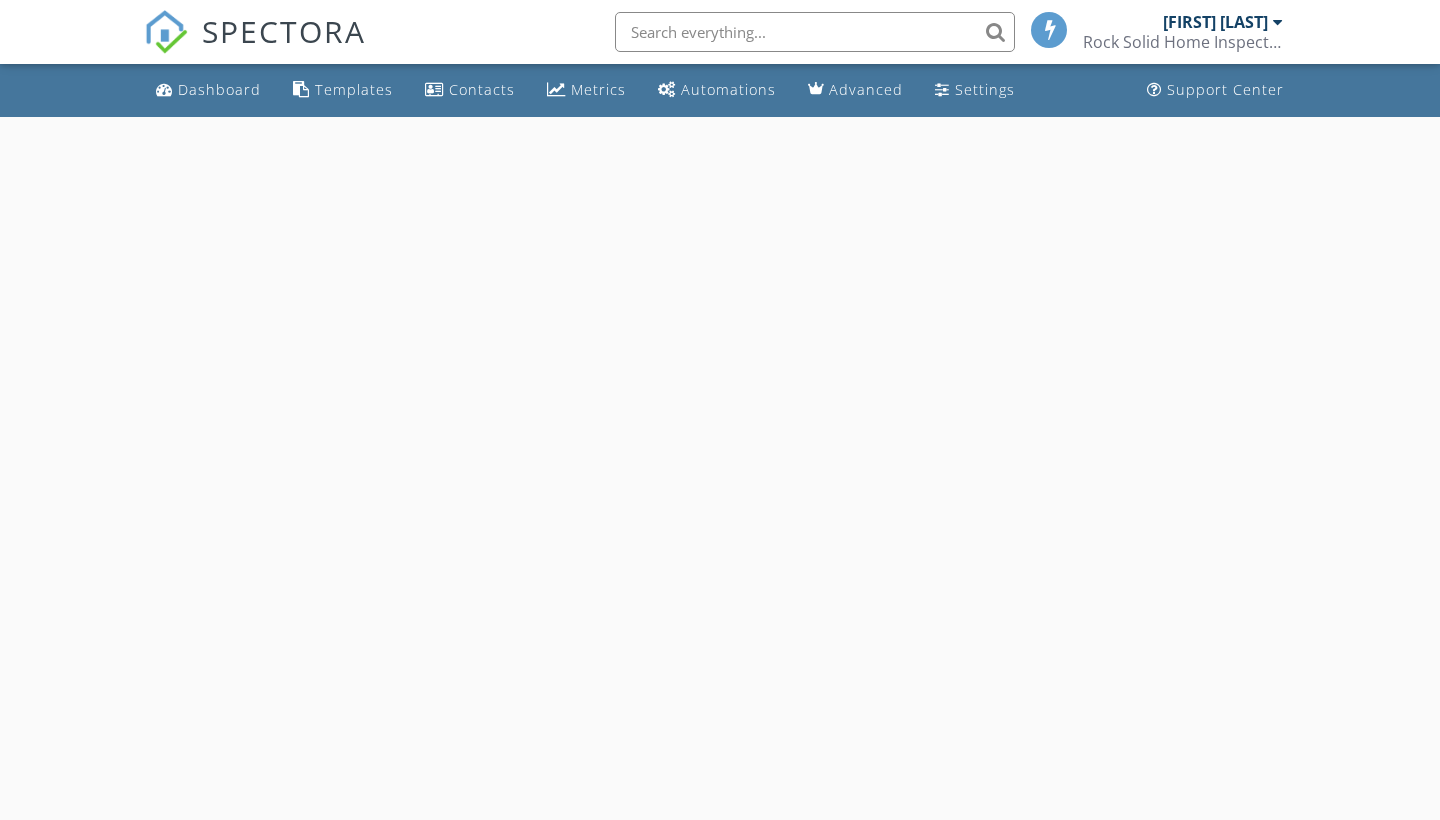scroll, scrollTop: 0, scrollLeft: 0, axis: both 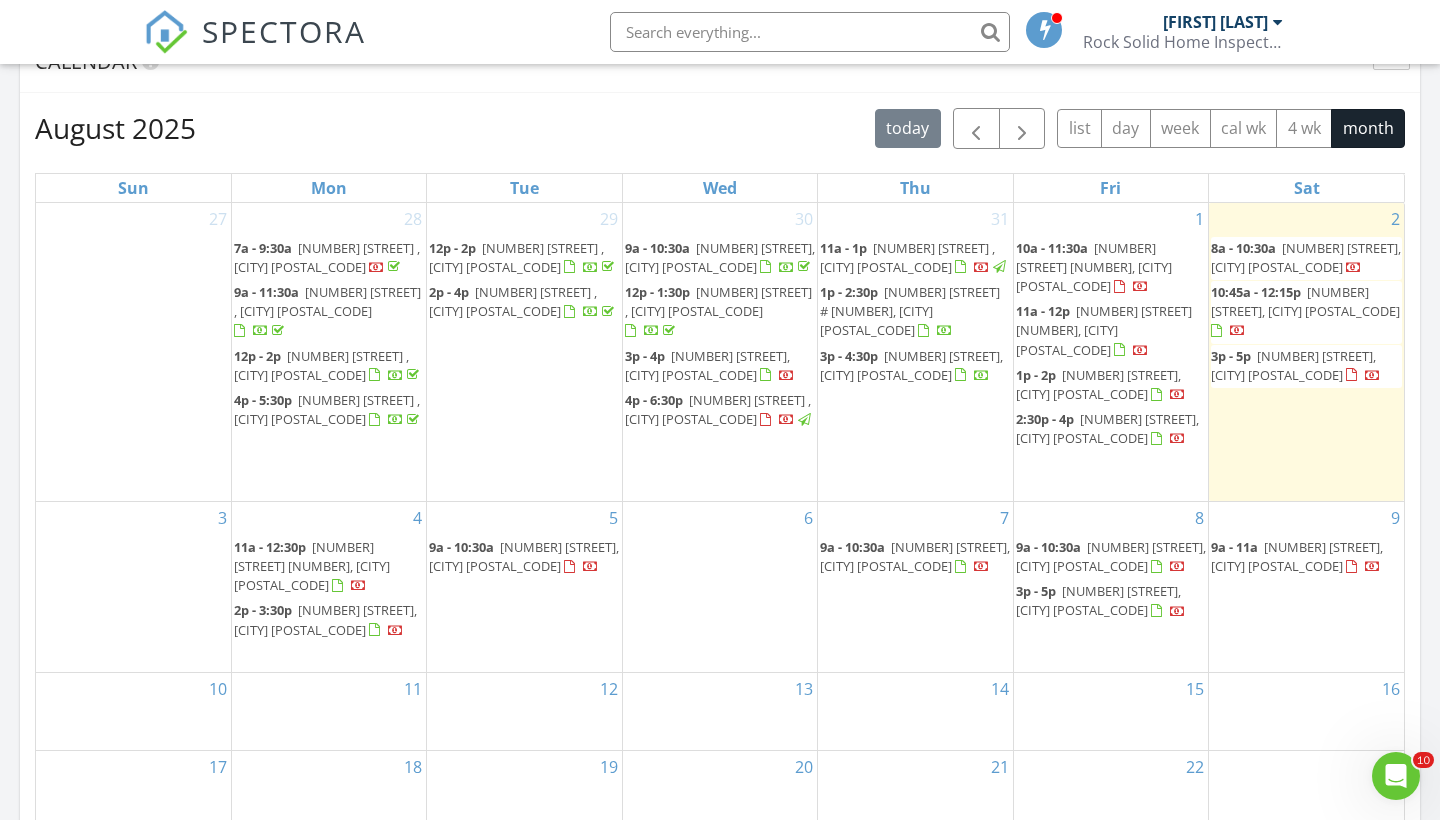 click on "[DATE] [TIME] [NUMBER] [STREET] [NUMBER], [CITY] [POSTAL_CODE] [DATE] [TIME] [NUMBER] [STREET] [NUMBER], [CITY] [POSTAL_CODE] [DATE] [TIME] [NUMBER] [STREET], [CITY] [POSTAL_CODE] [DATE] [TIME] [NUMBER] [STREET], [CITY] [POSTAL_CODE]" at bounding box center [1111, 352] 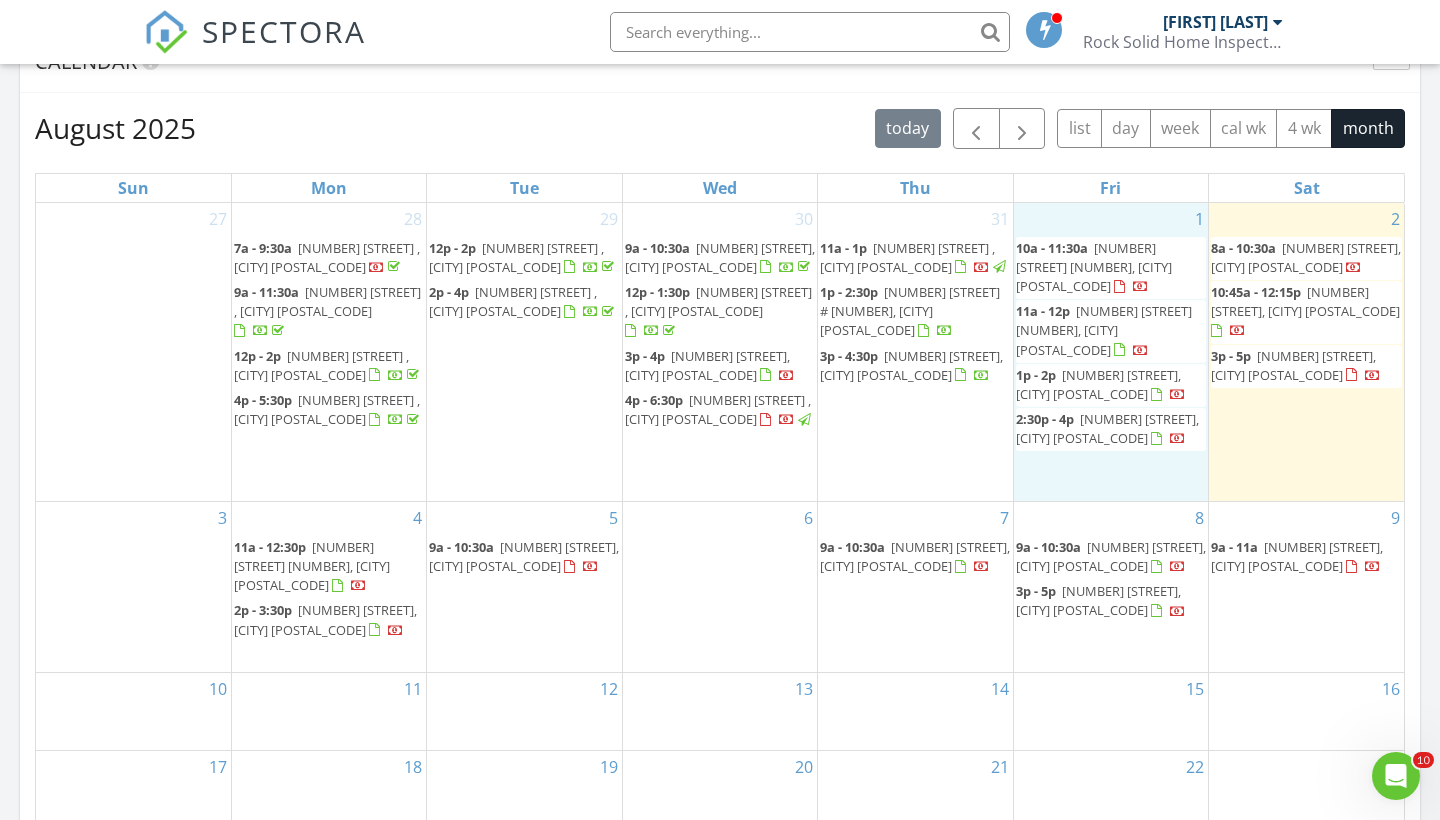 click on "[NUMBER] [STREET], [CITY] [POSTAL_CODE]" at bounding box center (1107, 428) 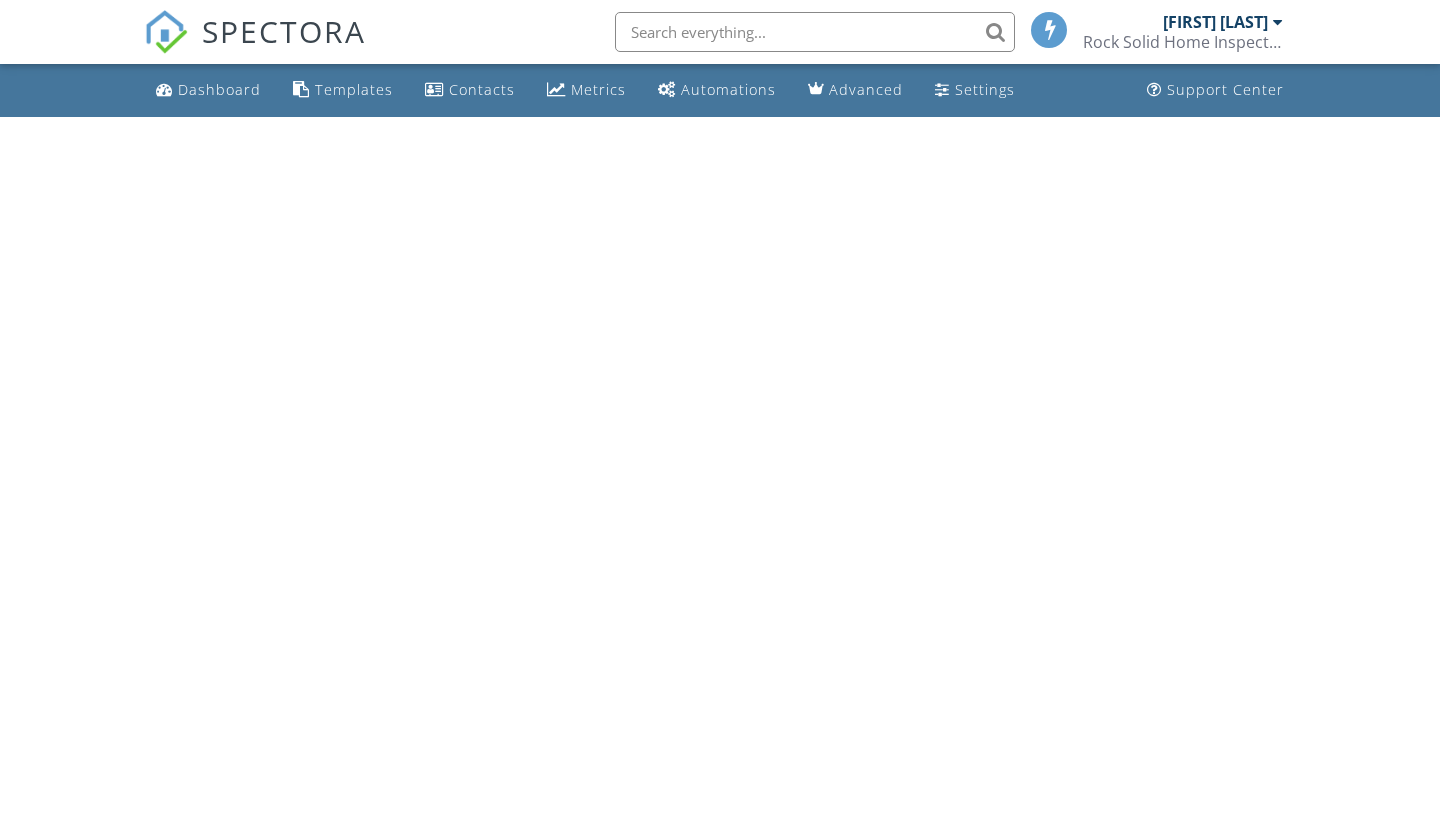 scroll, scrollTop: 0, scrollLeft: 0, axis: both 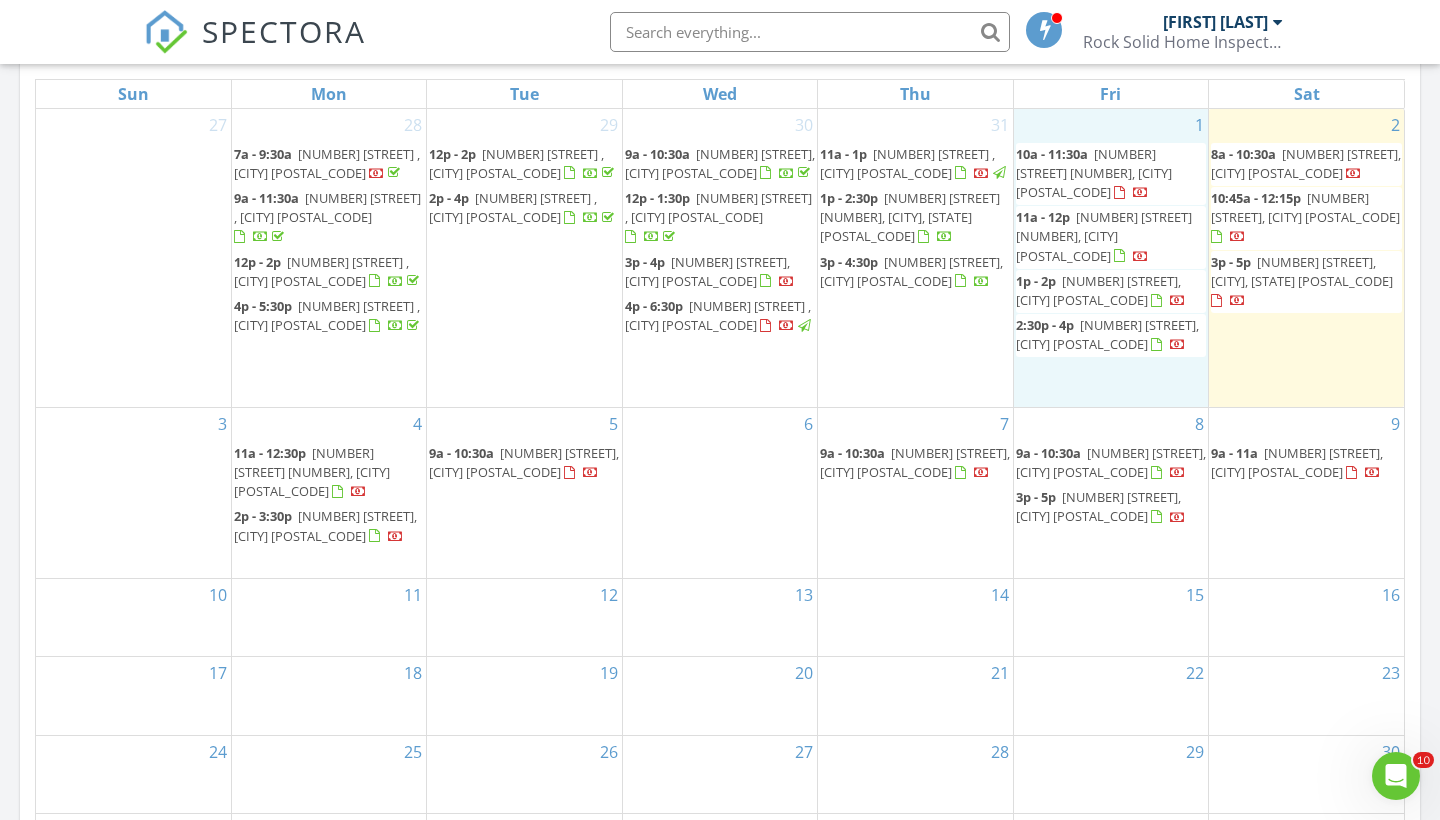 click on "[NUMBER] [STREET] [NUMBER], [CITY] [POSTAL_CODE]
[TIME]
[NUMBER] [STREET] [NUMBER], [CITY] [POSTAL_CODE]
[TIME]
[NUMBER] [STREET] [NUMBER], [CITY] [POSTAL_CODE]
[TIME]
[NUMBER] [STREET], [CITY] [POSTAL_CODE]
[TIME]
[NUMBER] [STREET], [CITY] [POSTAL_CODE]" at bounding box center [1111, 258] 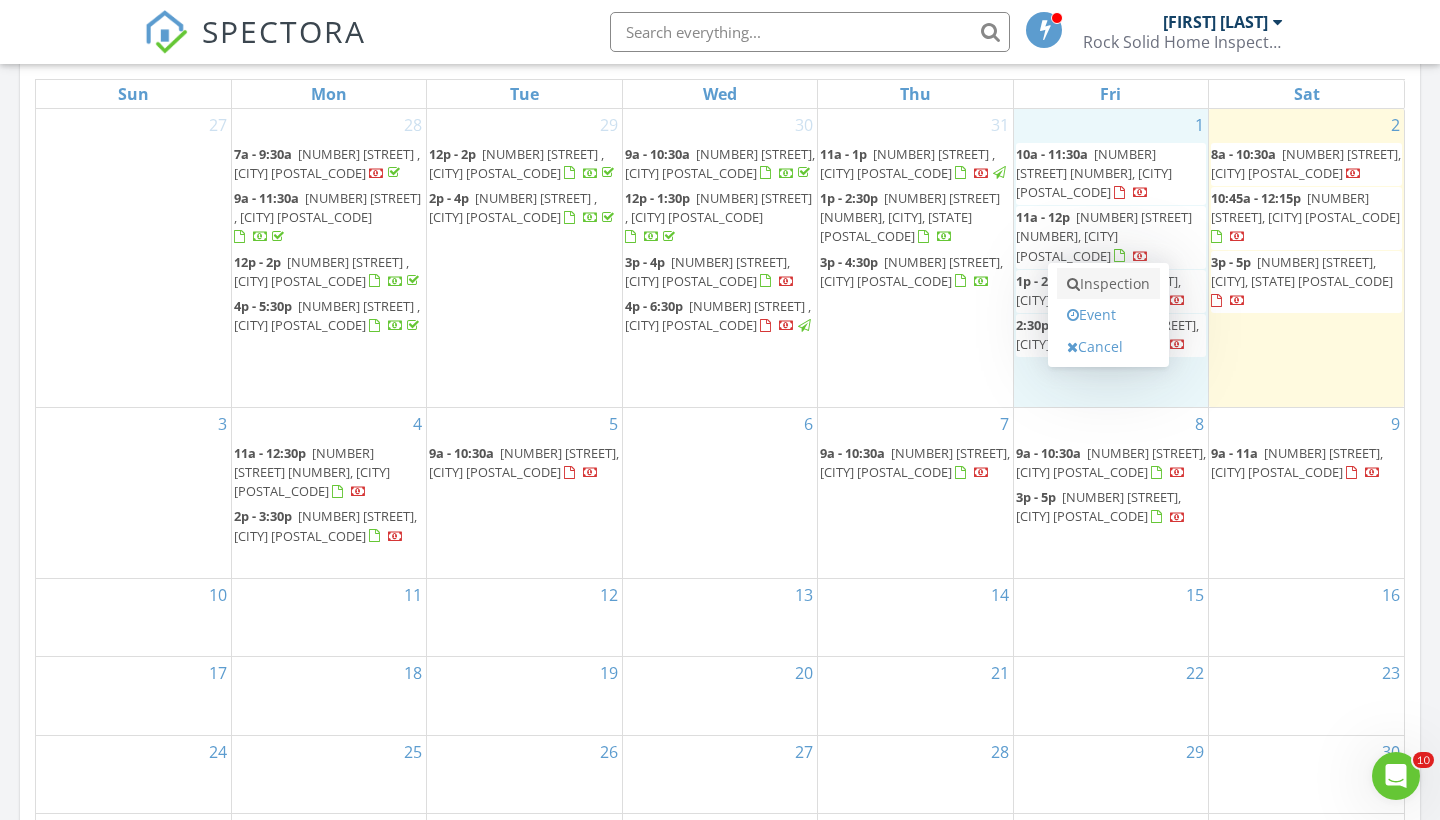 click on "Inspection" at bounding box center (1108, 284) 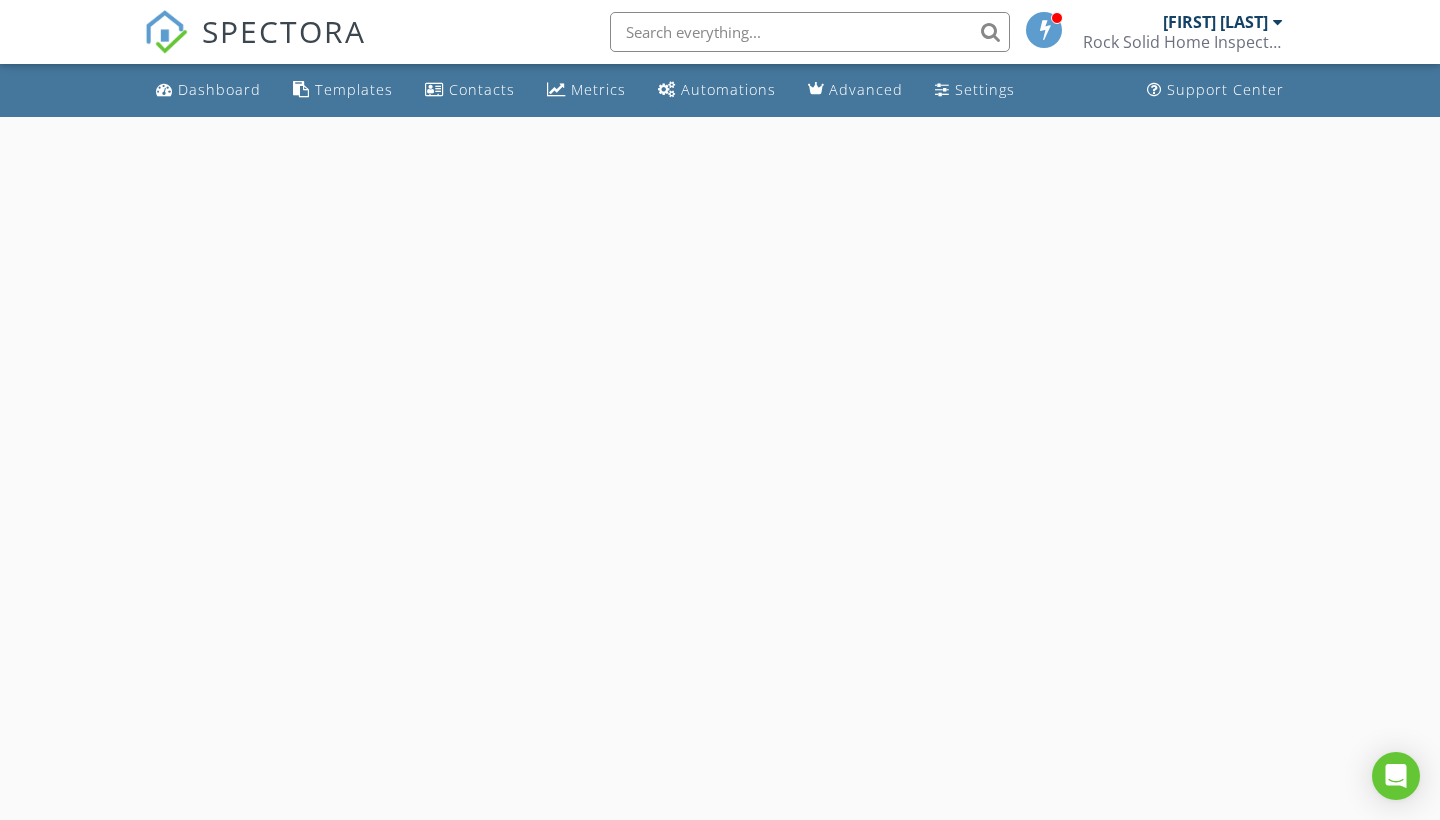 scroll, scrollTop: 0, scrollLeft: 0, axis: both 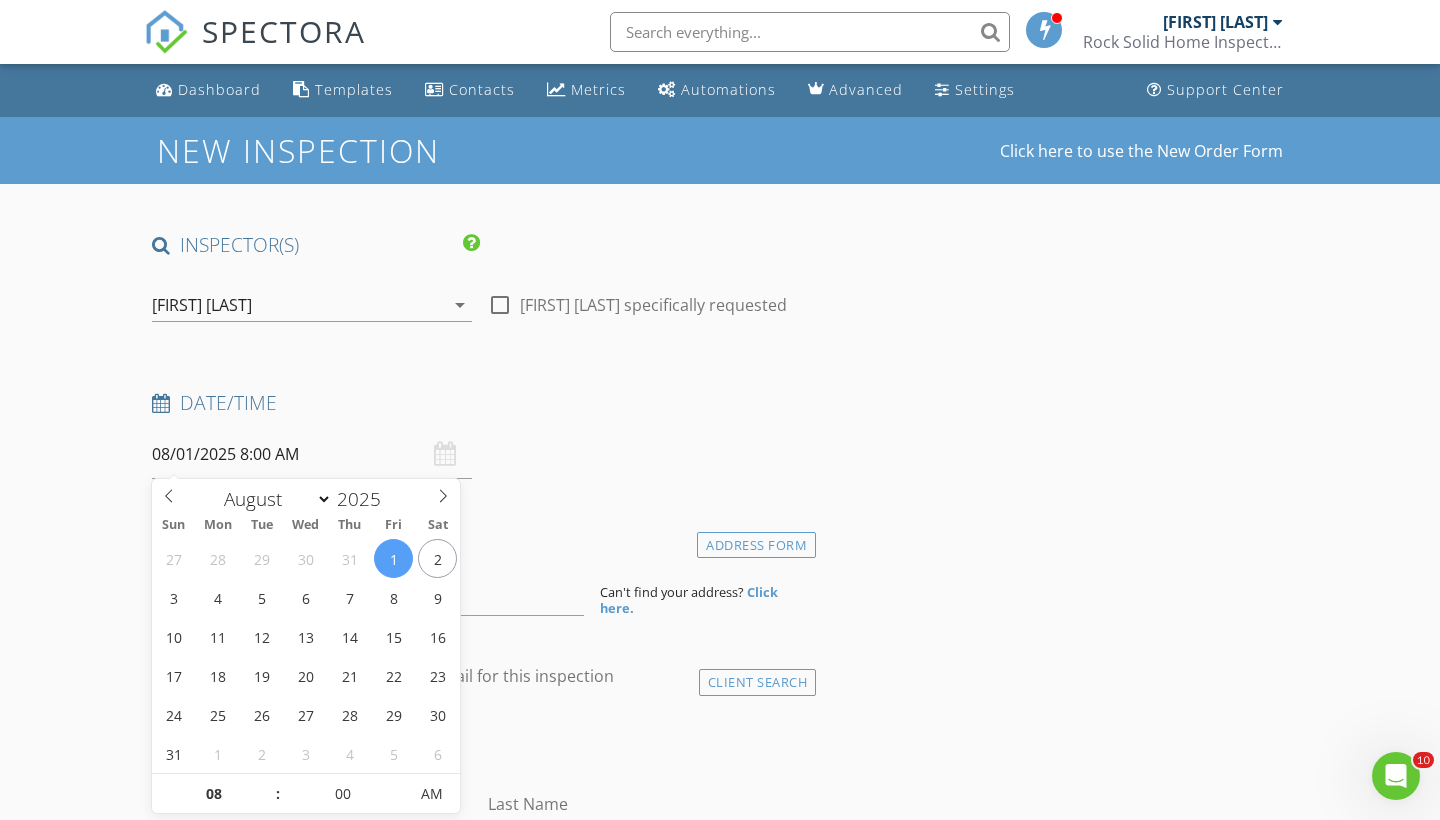 click on "08/01/2025 8:00 AM" at bounding box center (312, 454) 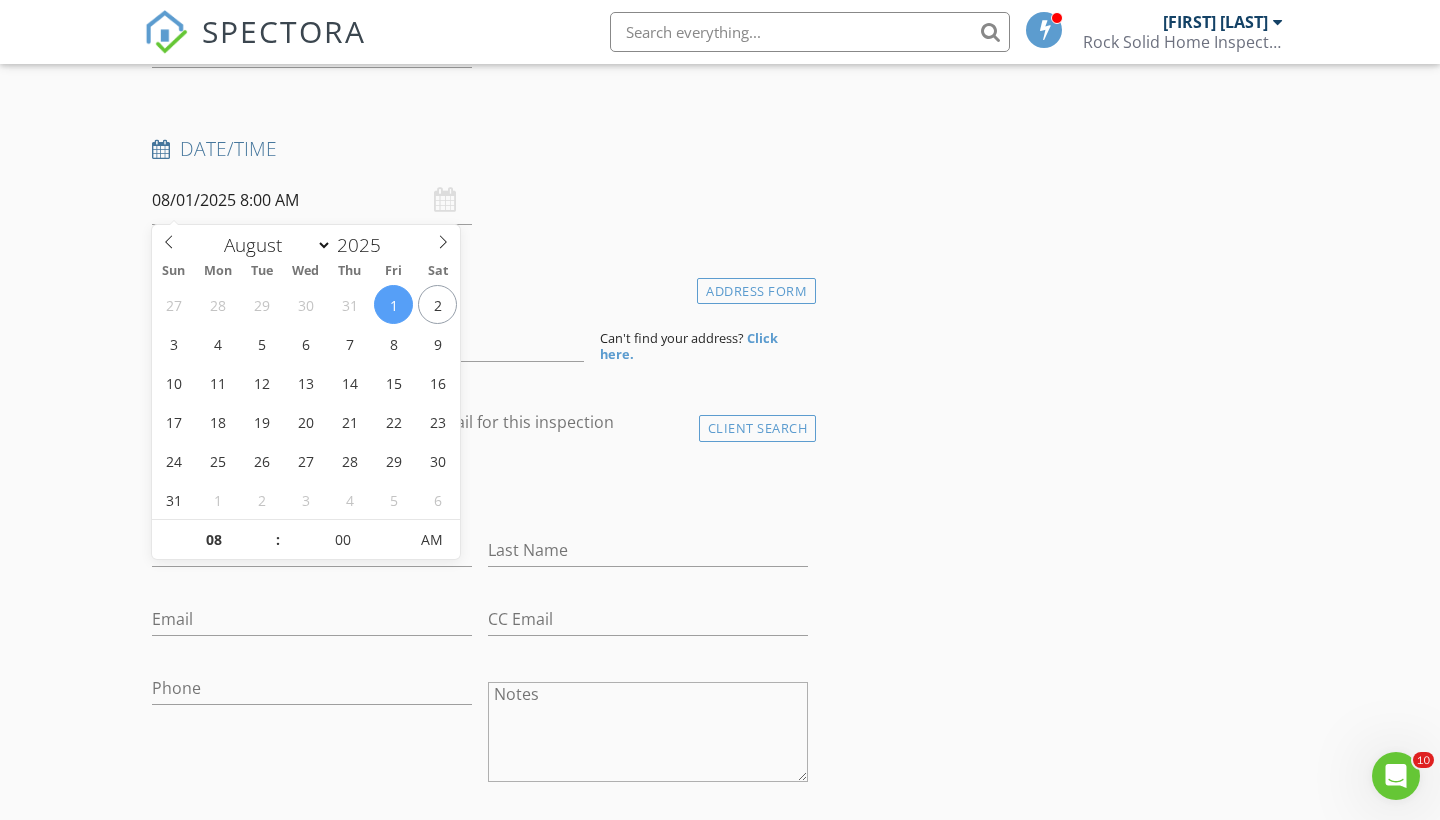 scroll, scrollTop: 275, scrollLeft: 0, axis: vertical 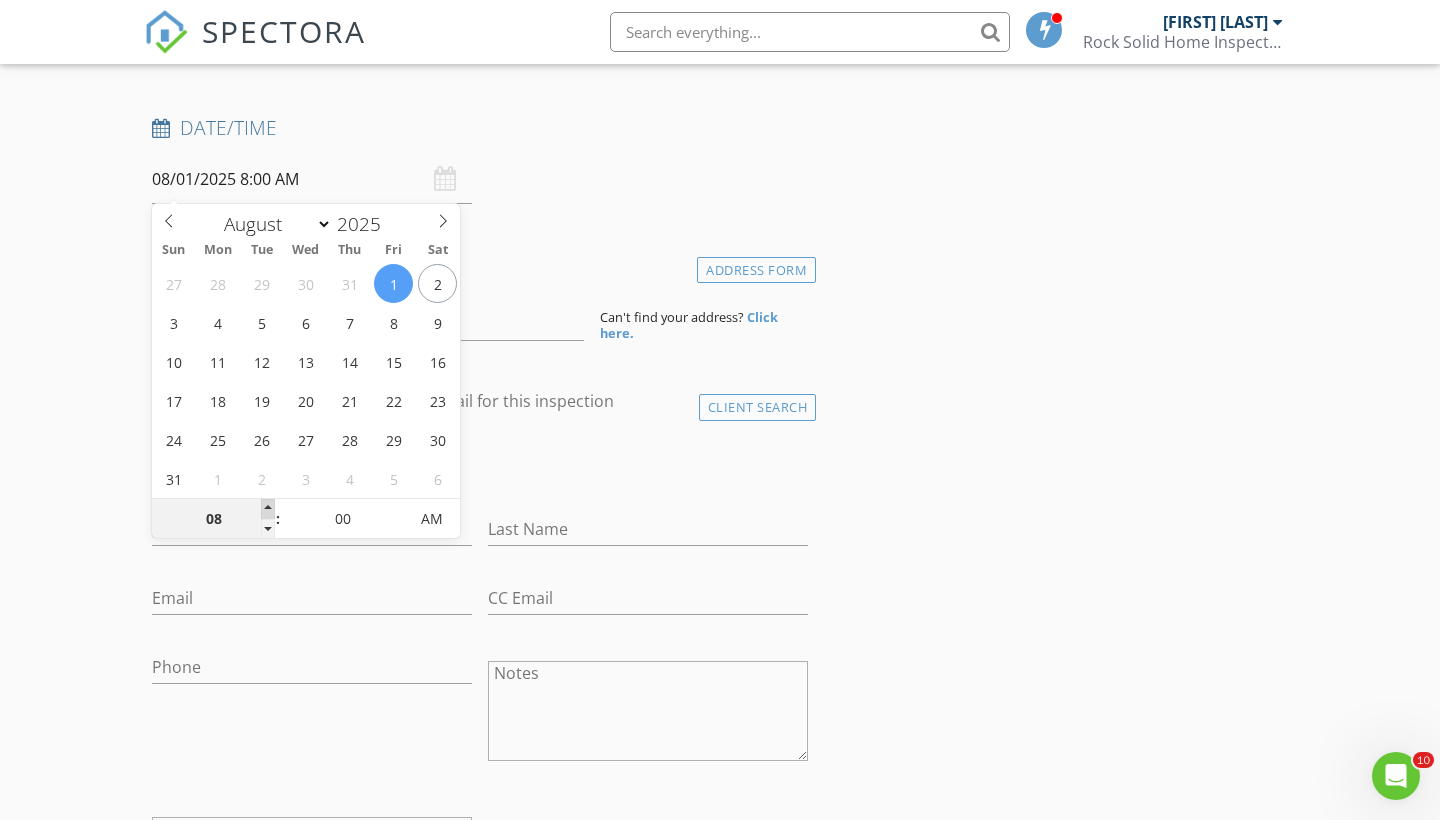 type on "09" 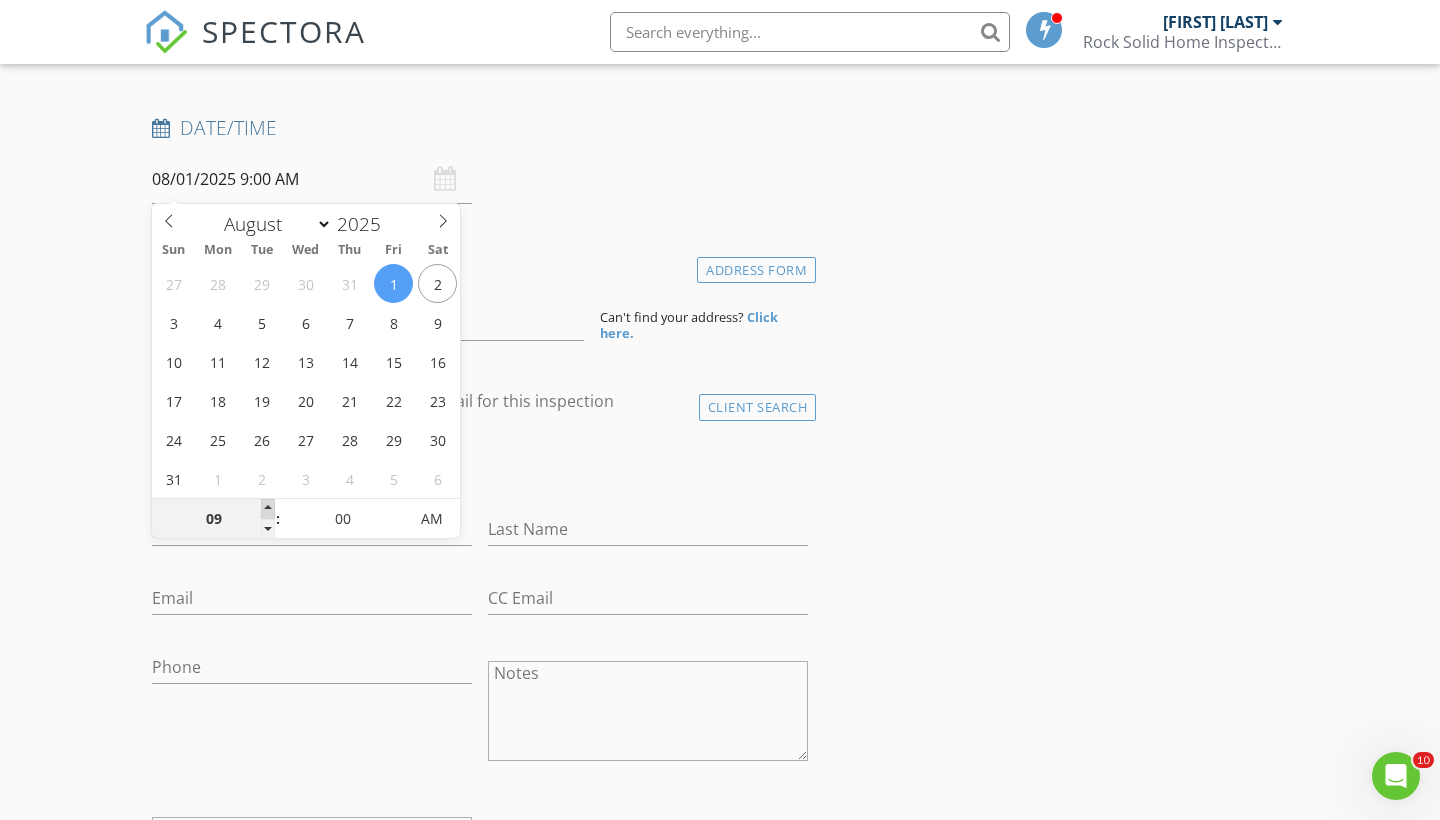 click at bounding box center [268, 509] 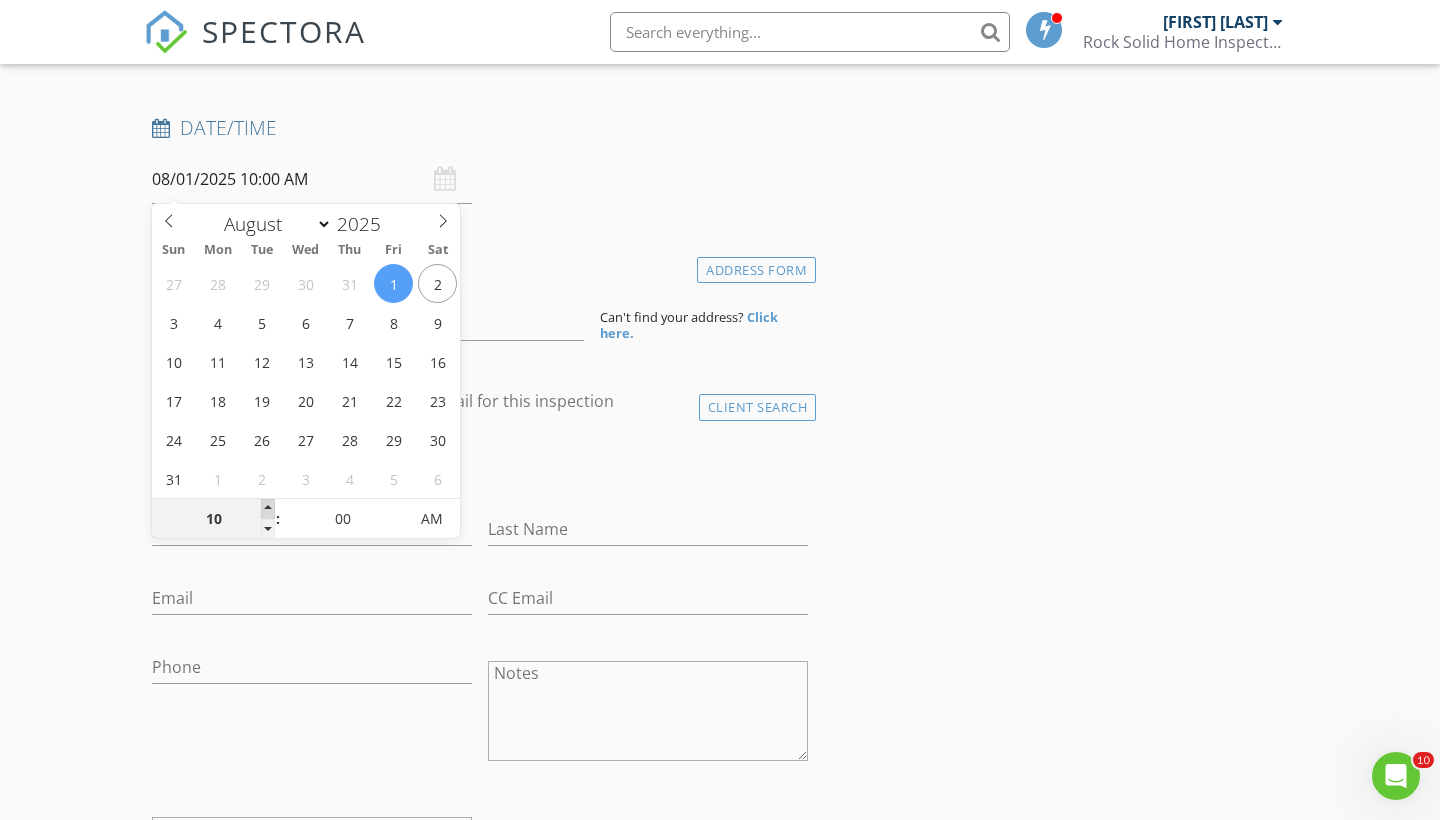 click at bounding box center [268, 509] 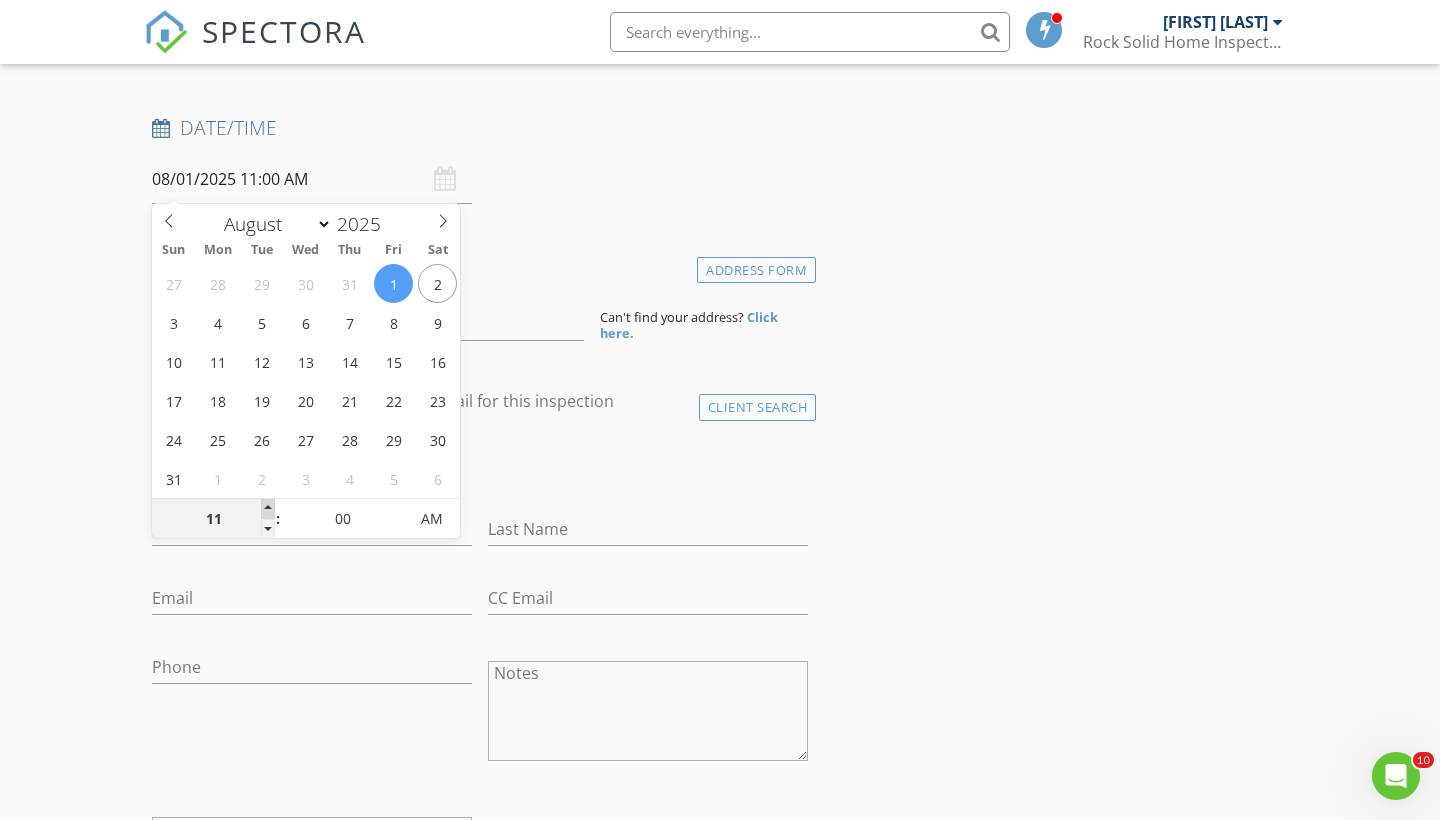click at bounding box center [268, 509] 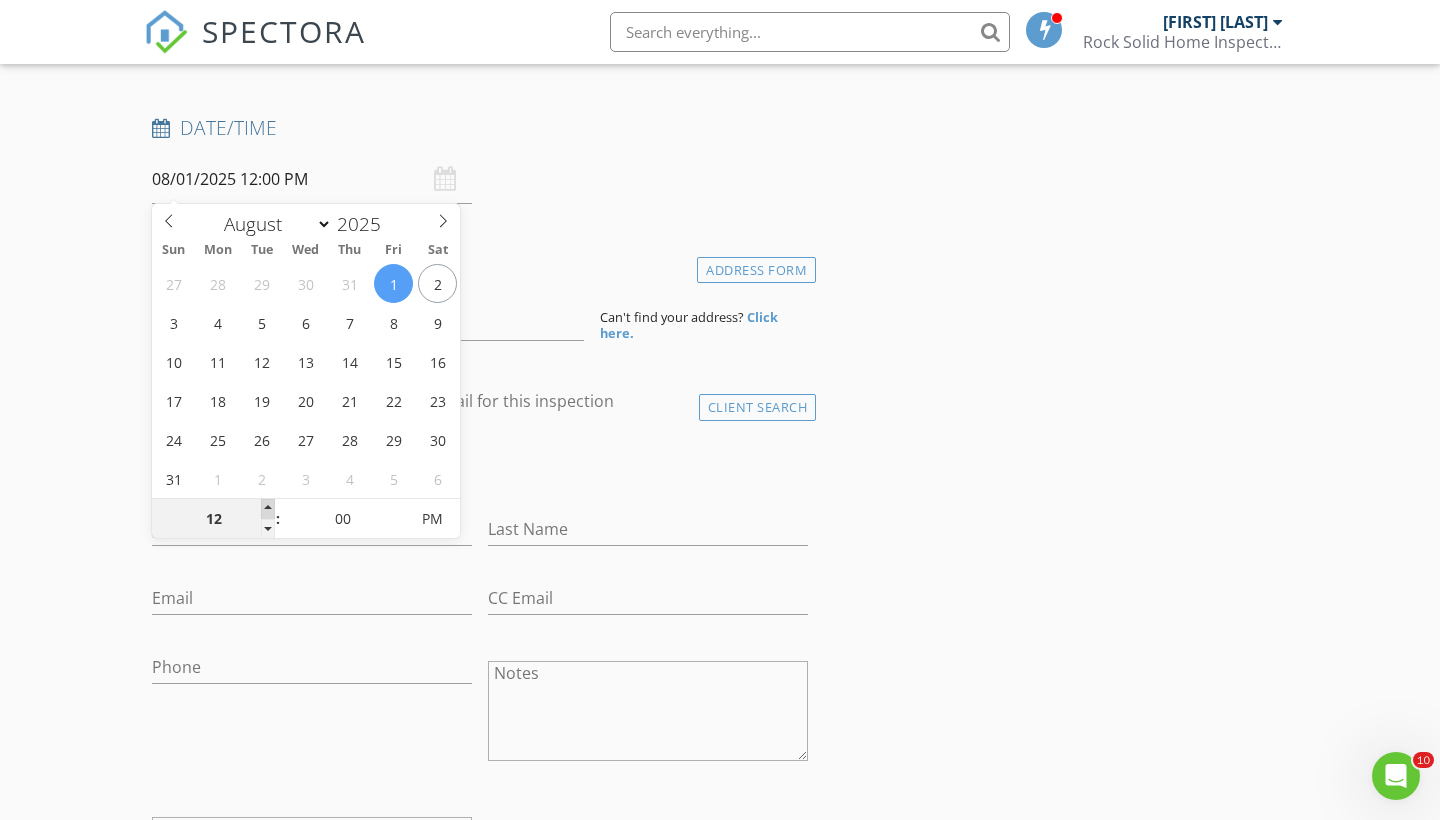 click at bounding box center (268, 509) 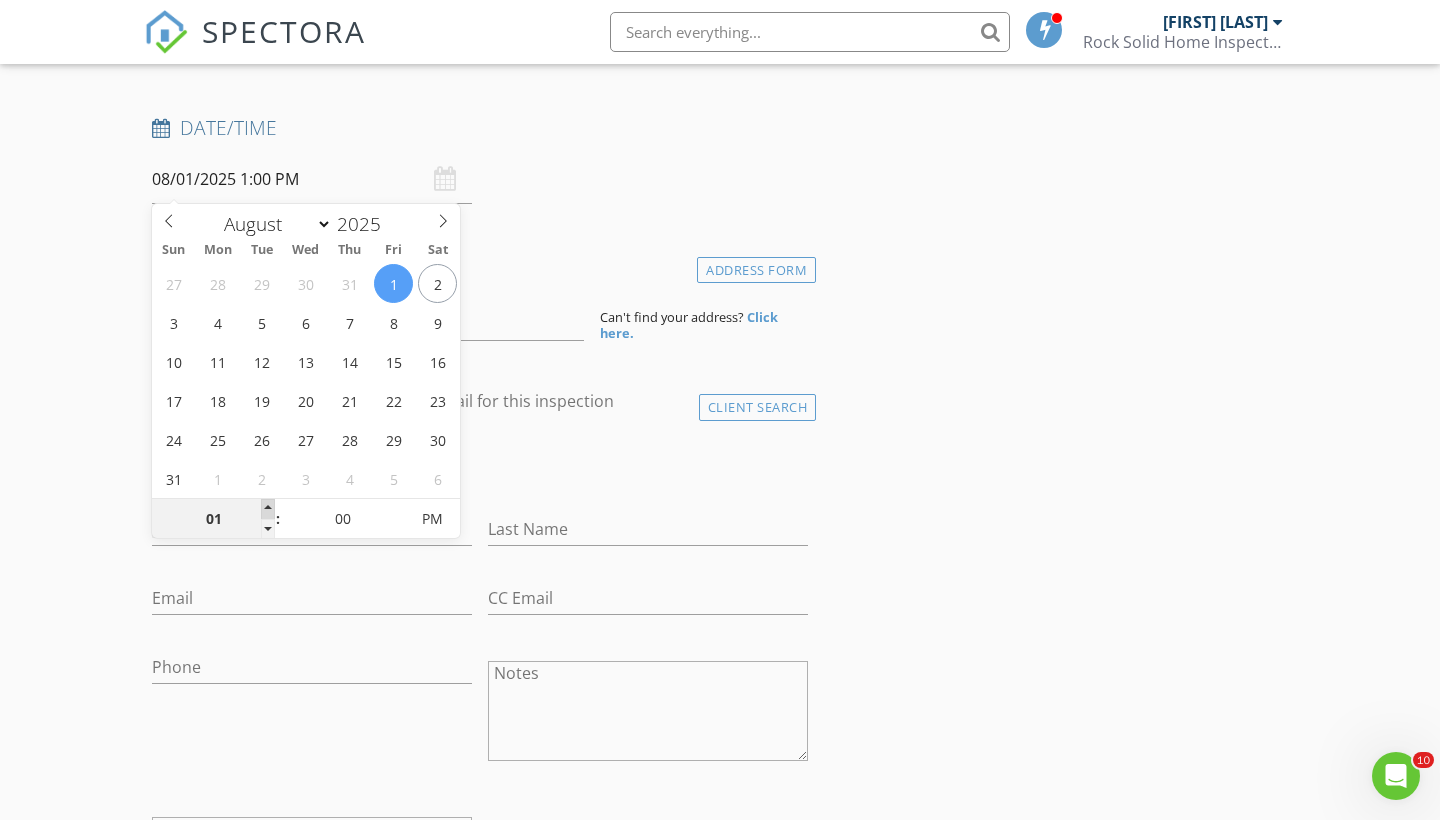 click at bounding box center (268, 509) 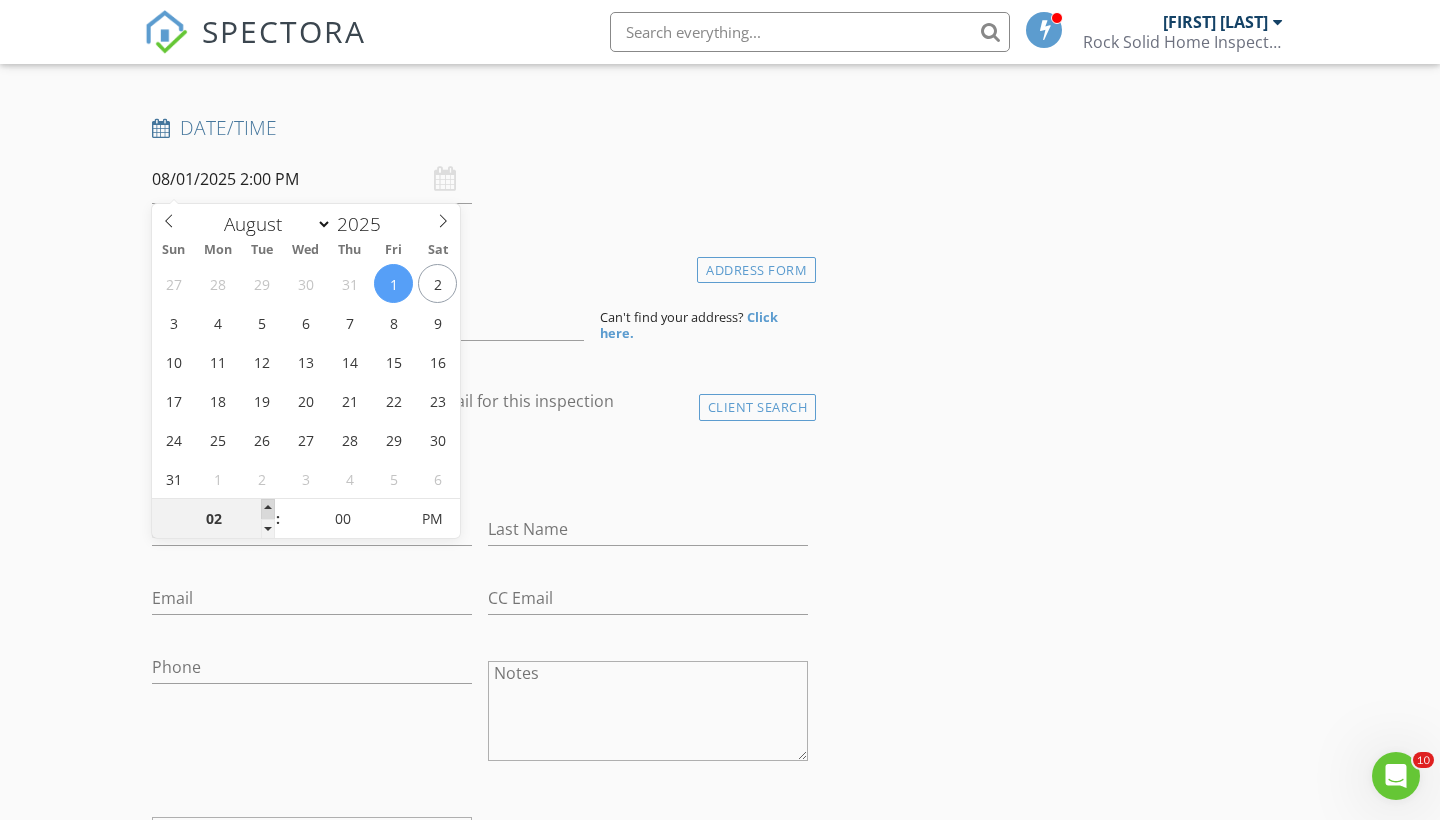 click at bounding box center [268, 509] 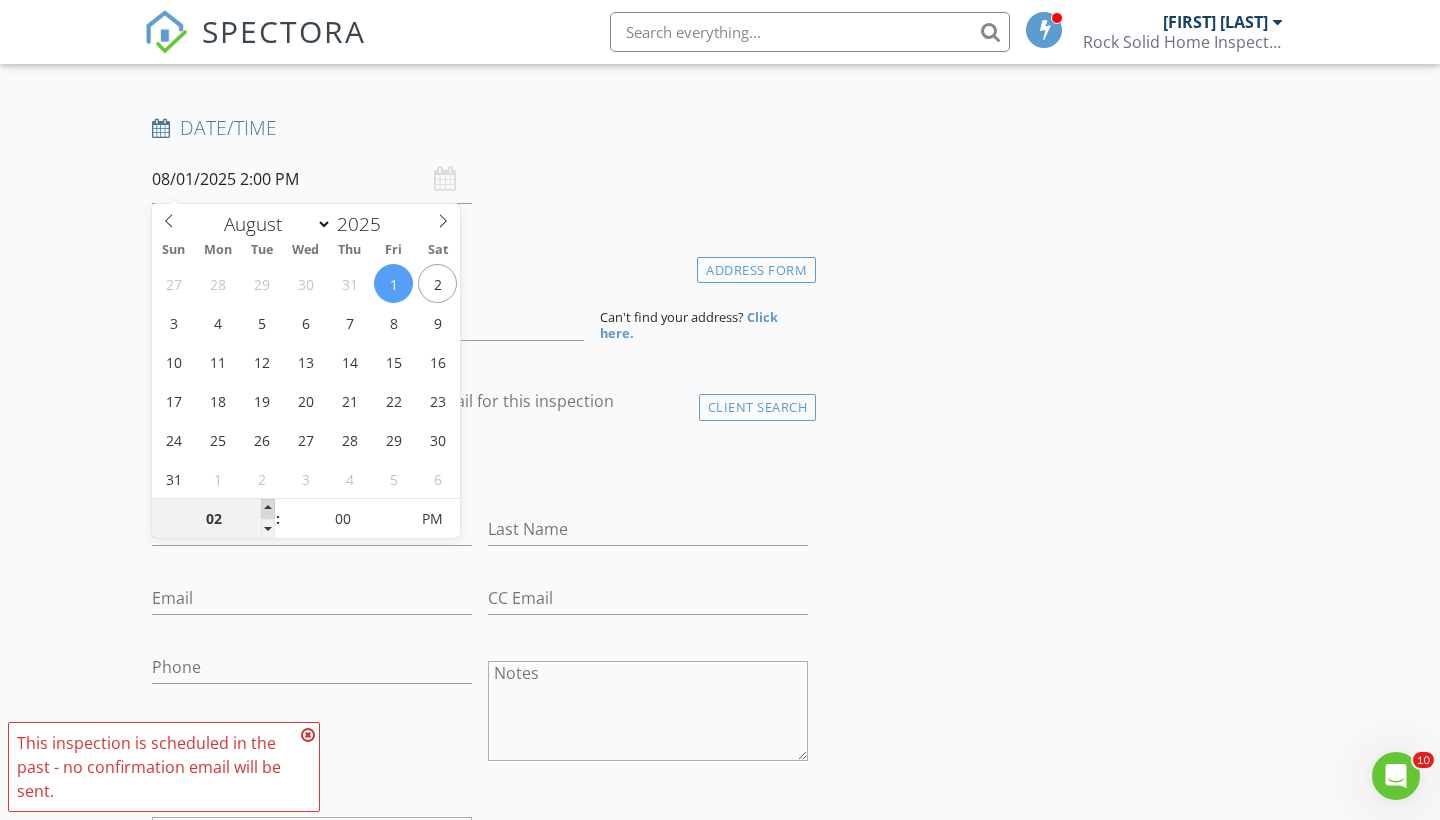 type on "03" 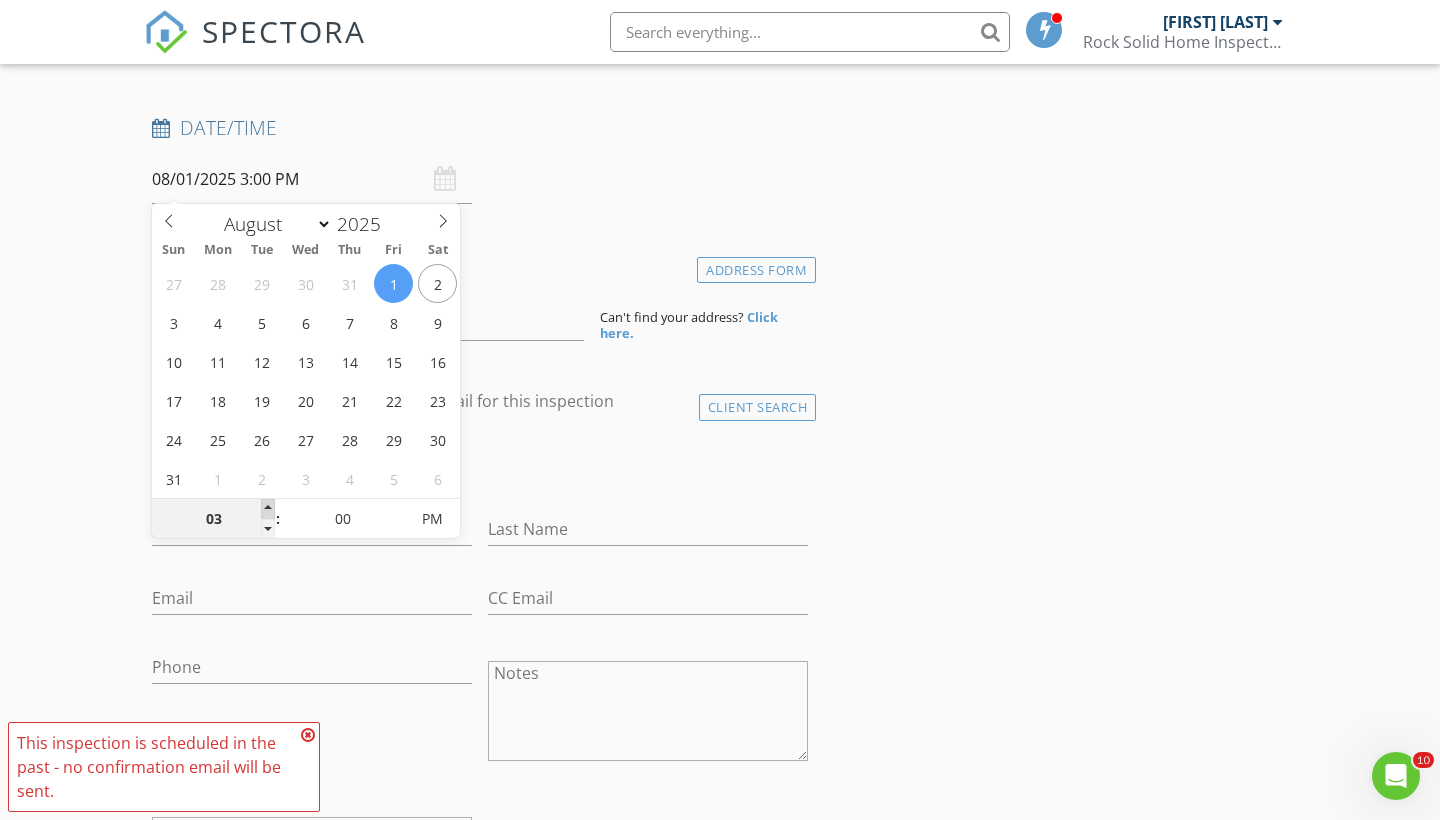 click at bounding box center (268, 509) 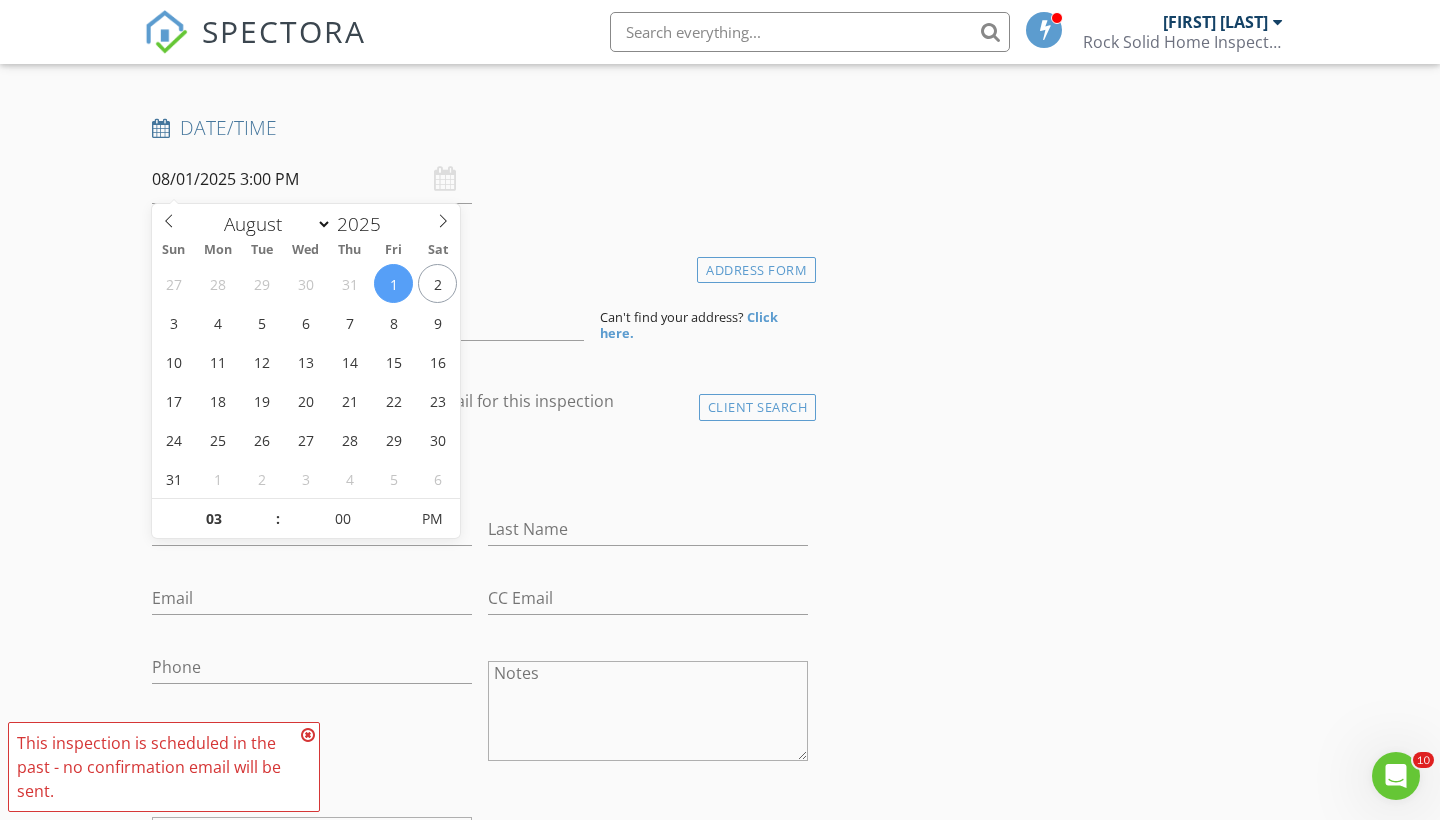 click on "check_box_outline_blank Client is a Company/Organization" at bounding box center [480, 463] 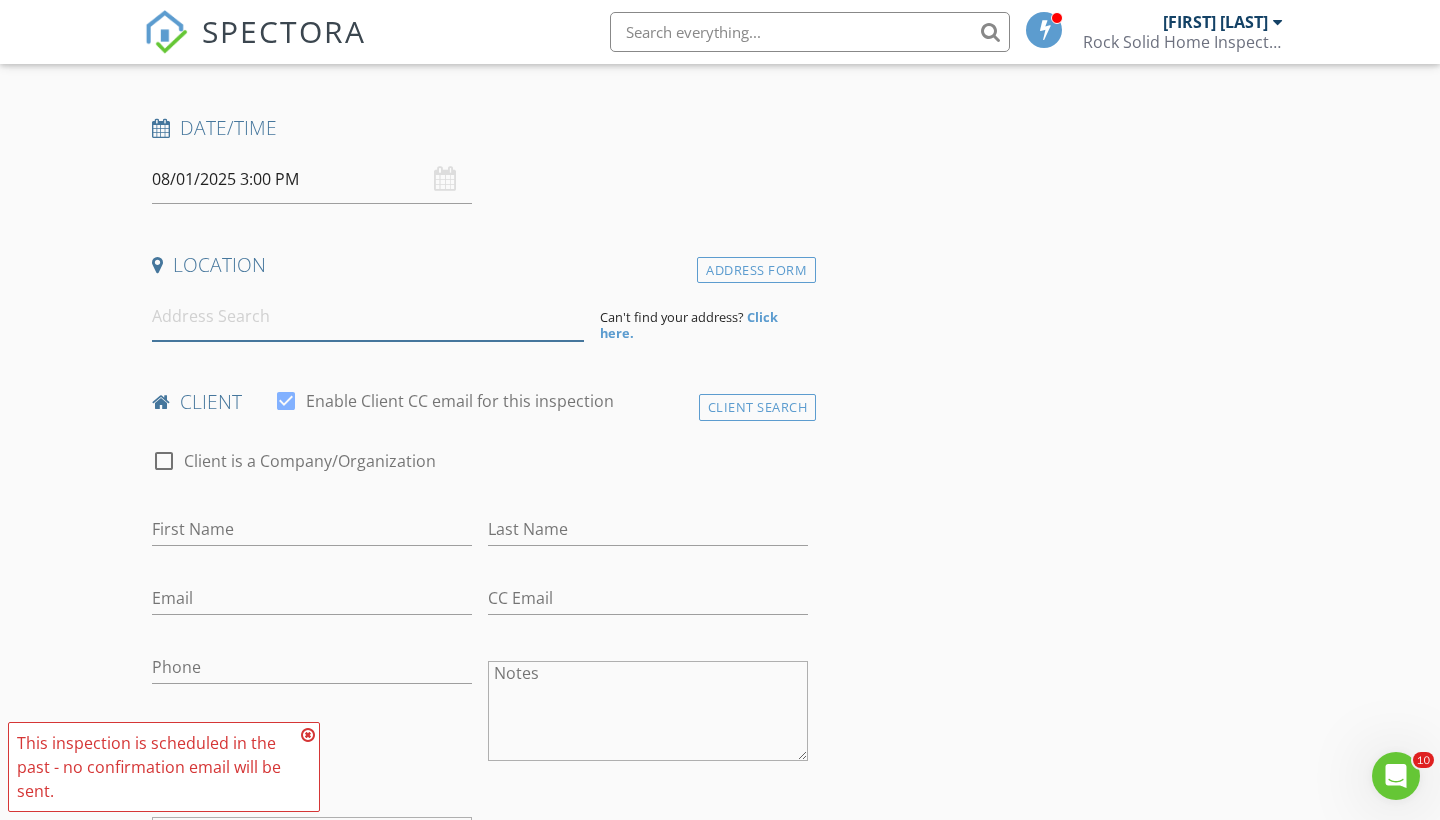 click at bounding box center [368, 316] 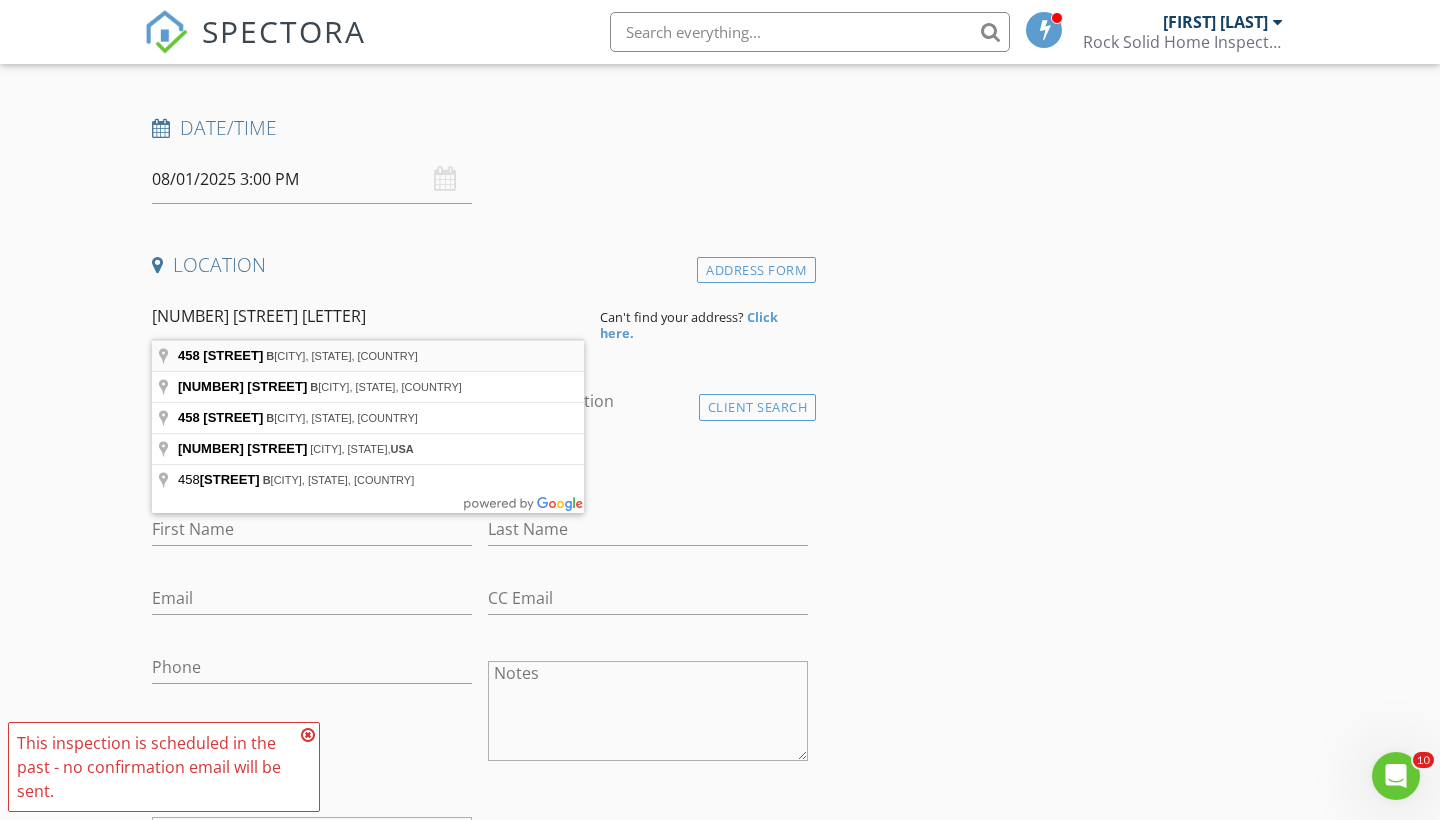 type on "[NUMBER] [STREET], [CITY], [STATE], [COUNTRY]" 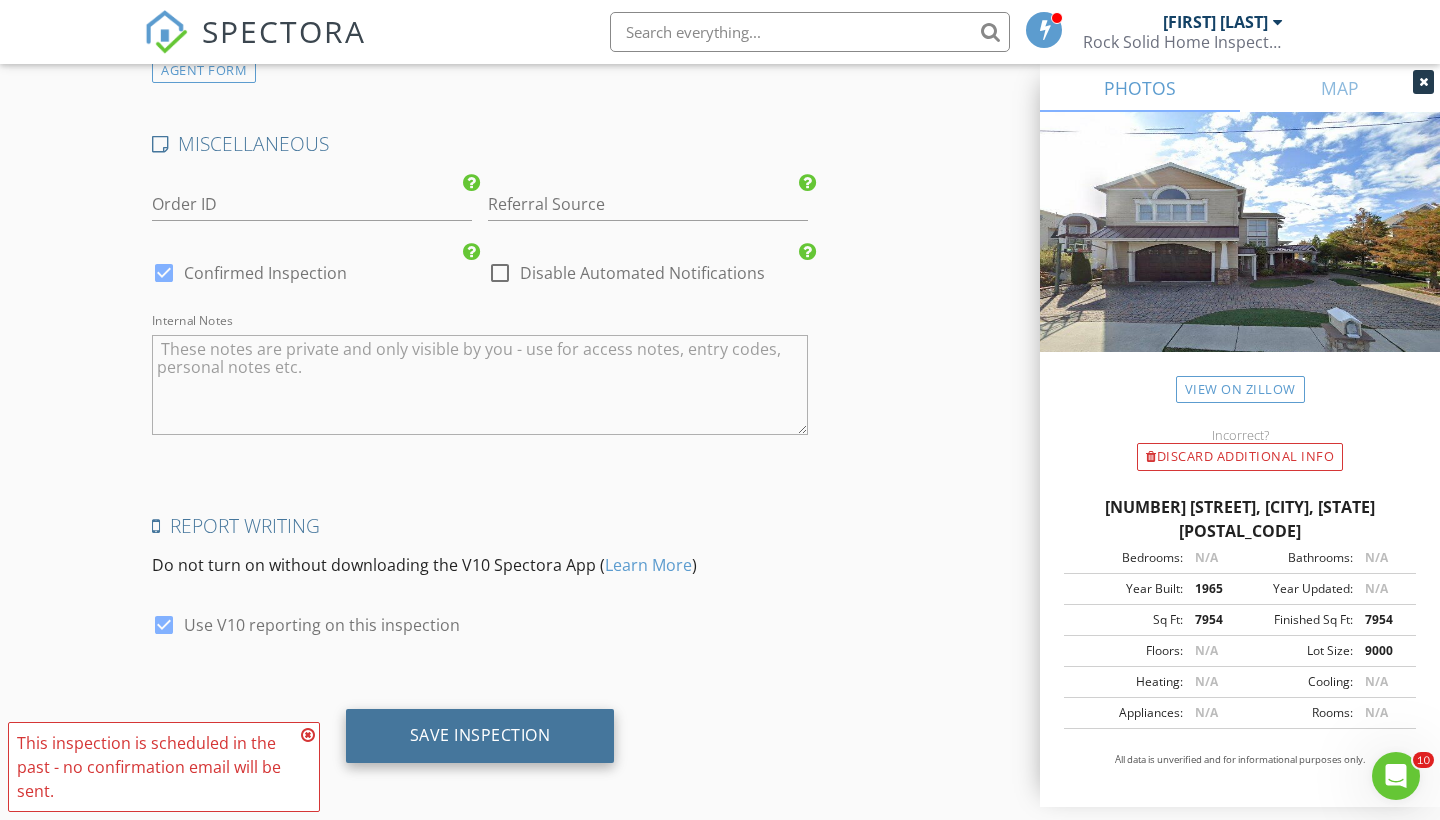 scroll, scrollTop: 2731, scrollLeft: 0, axis: vertical 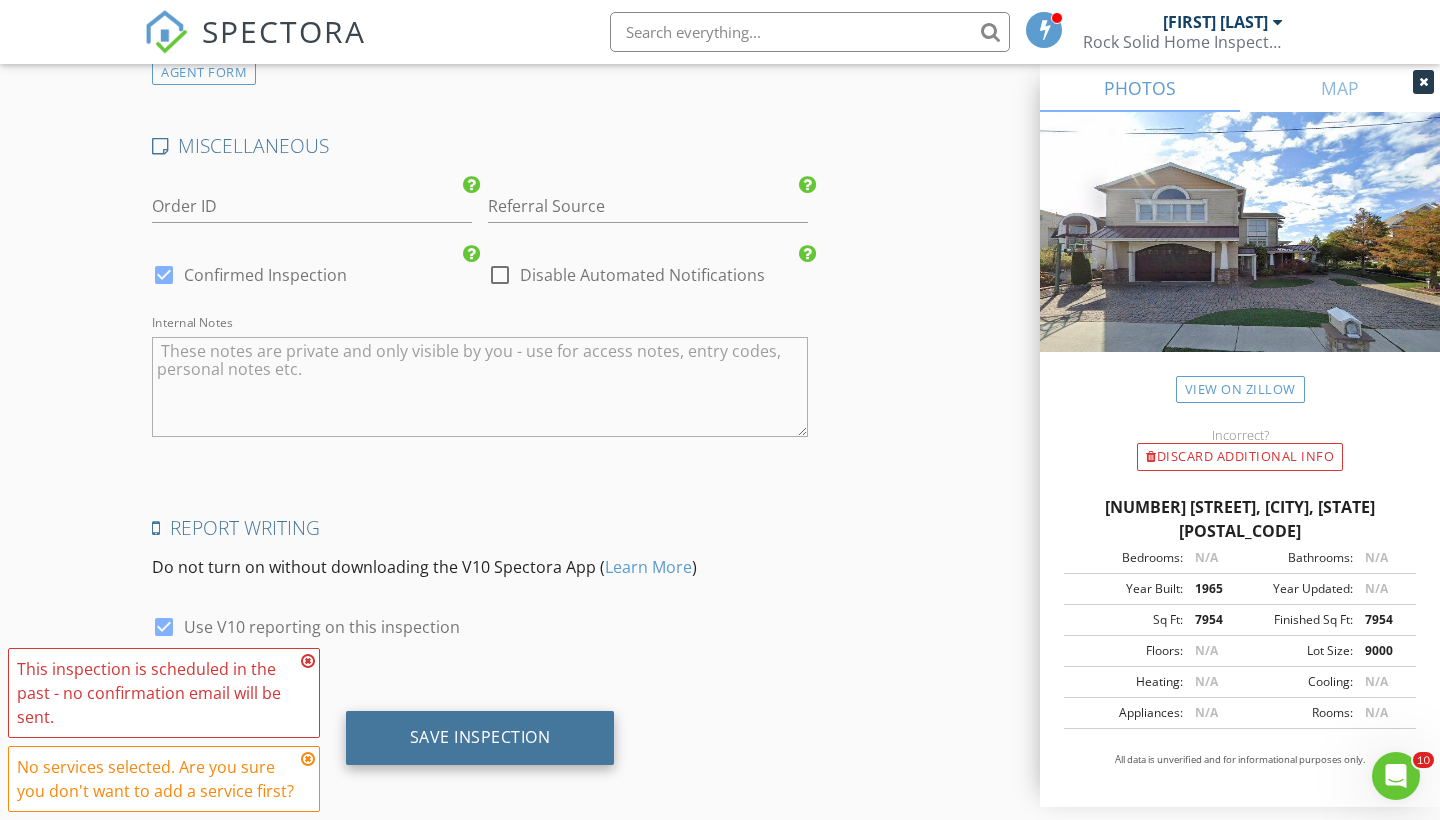 click on "Save Inspection" at bounding box center [480, 737] 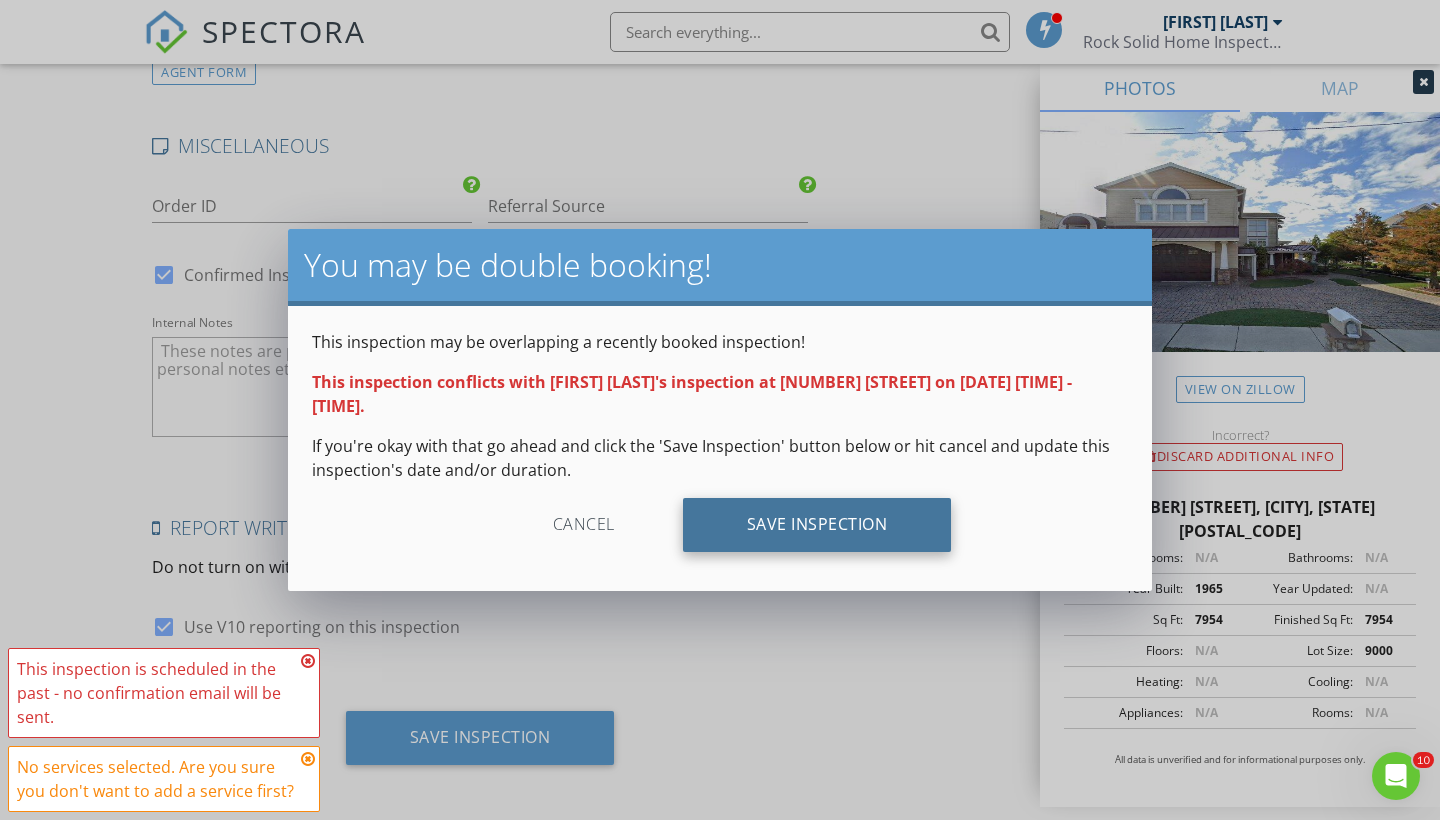click on "Save Inspection" at bounding box center (817, 525) 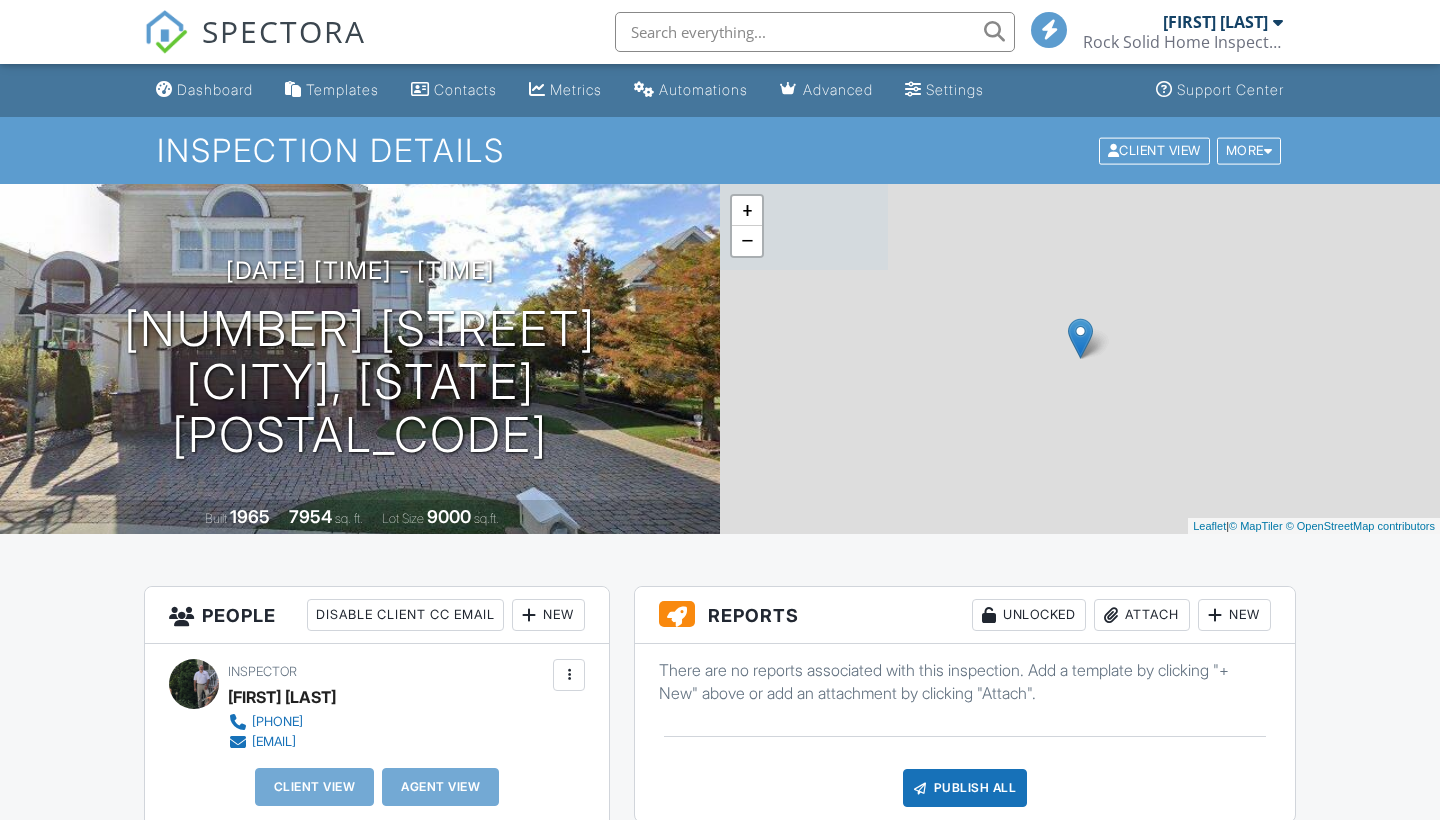 scroll, scrollTop: 0, scrollLeft: 0, axis: both 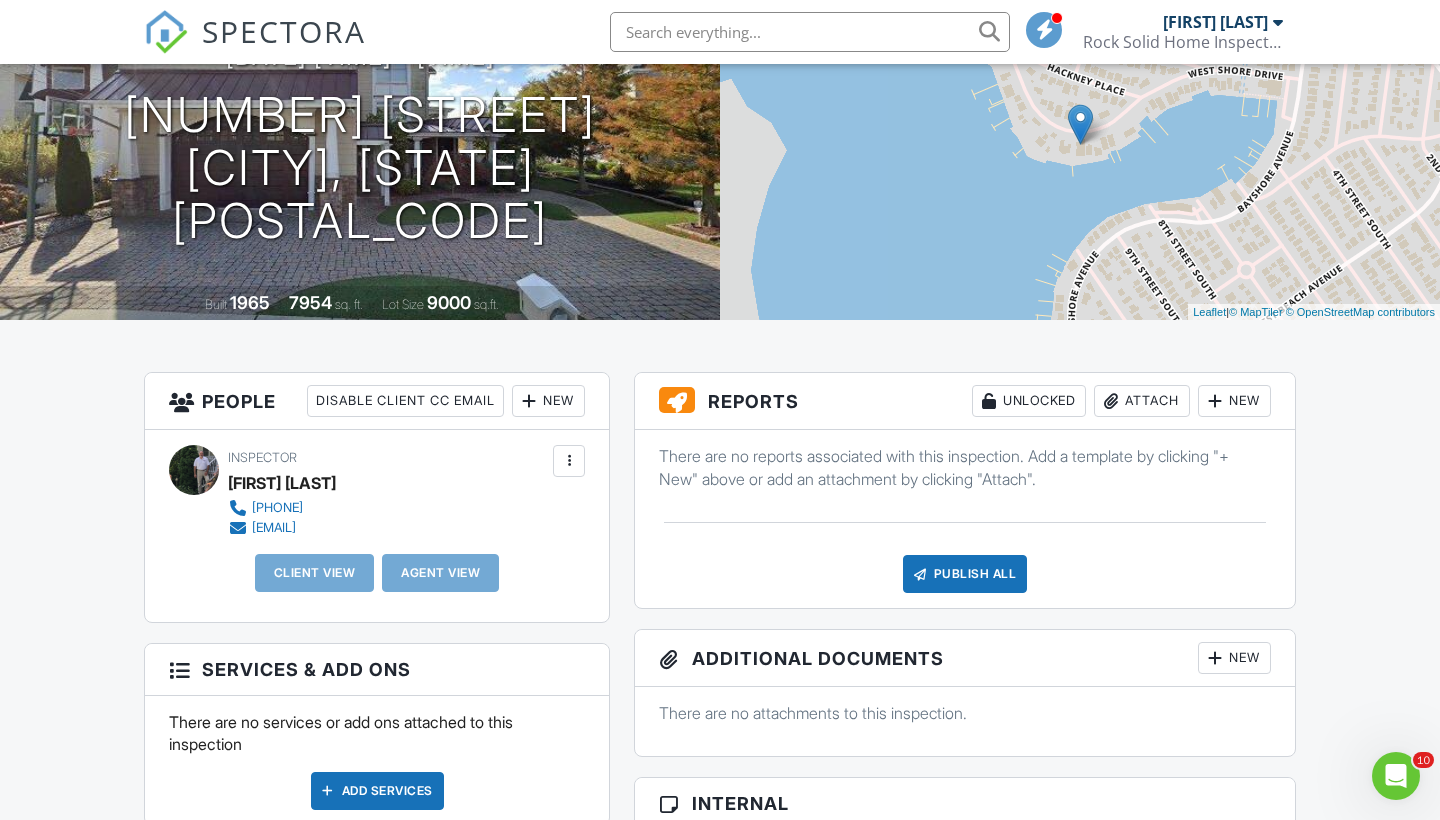 click on "New" at bounding box center (1234, 401) 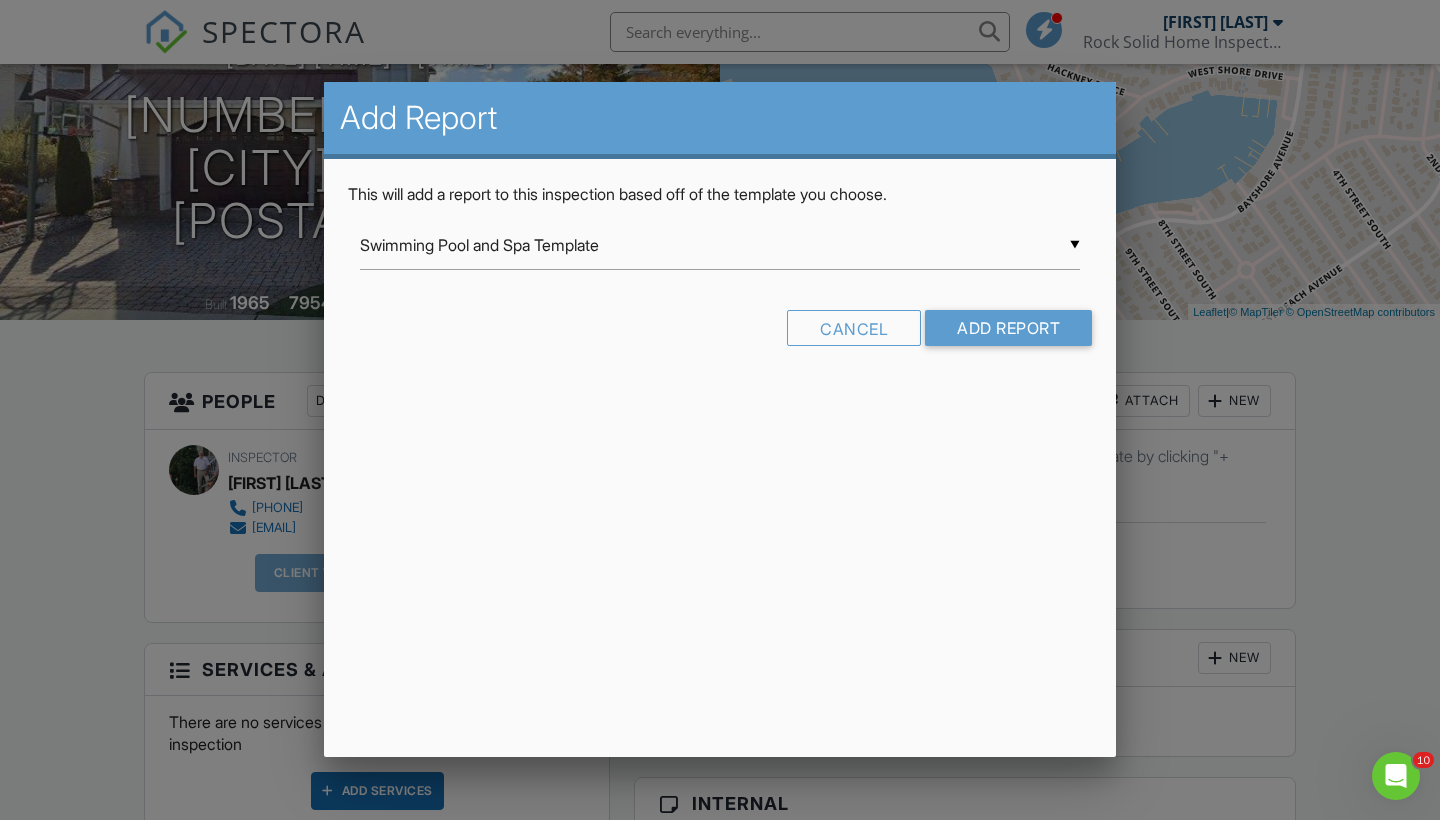 click on "Swimming Pool and Spa Template" at bounding box center [720, 245] 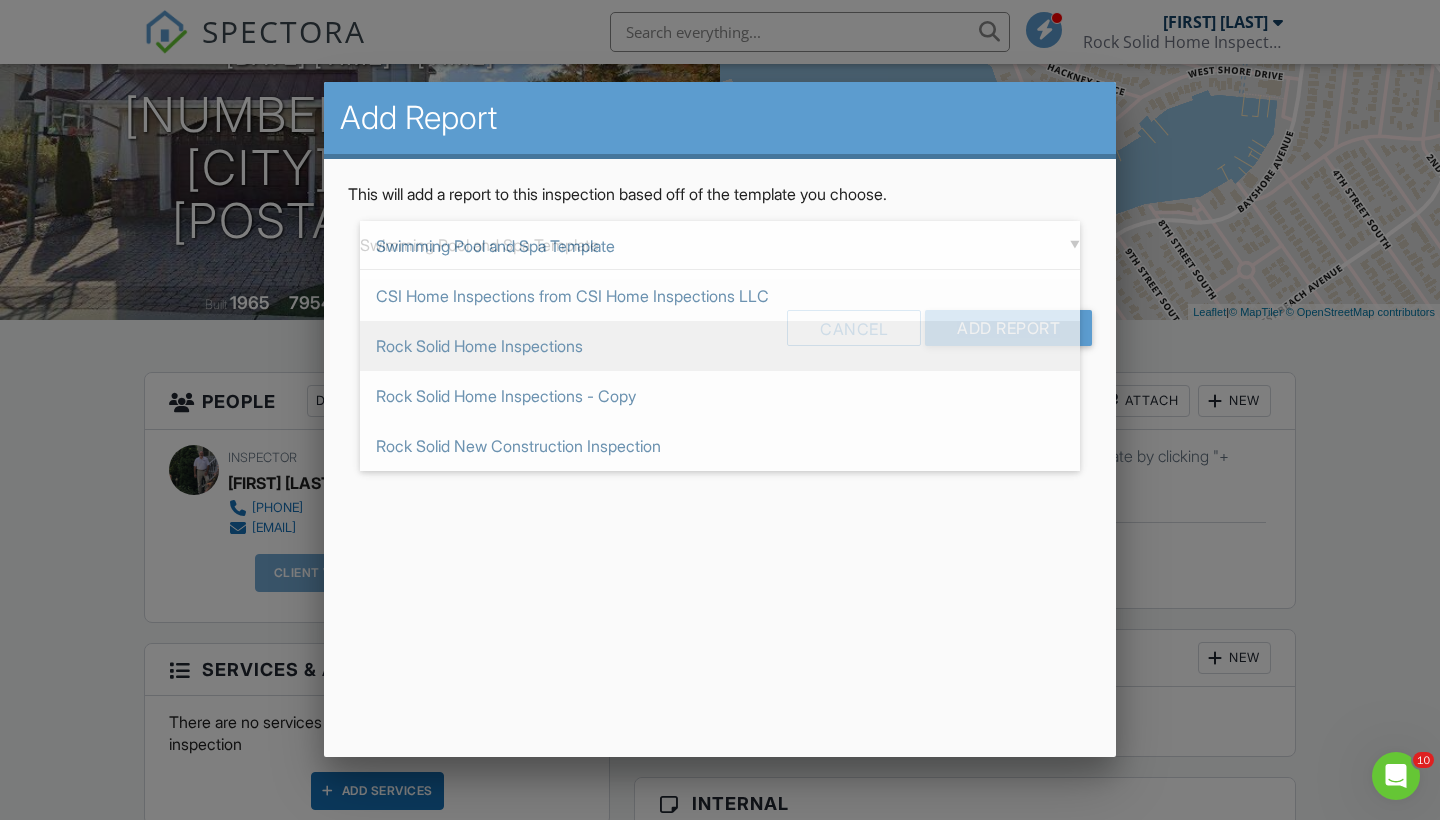 click on "Rock Solid Home Inspections" at bounding box center (720, 346) 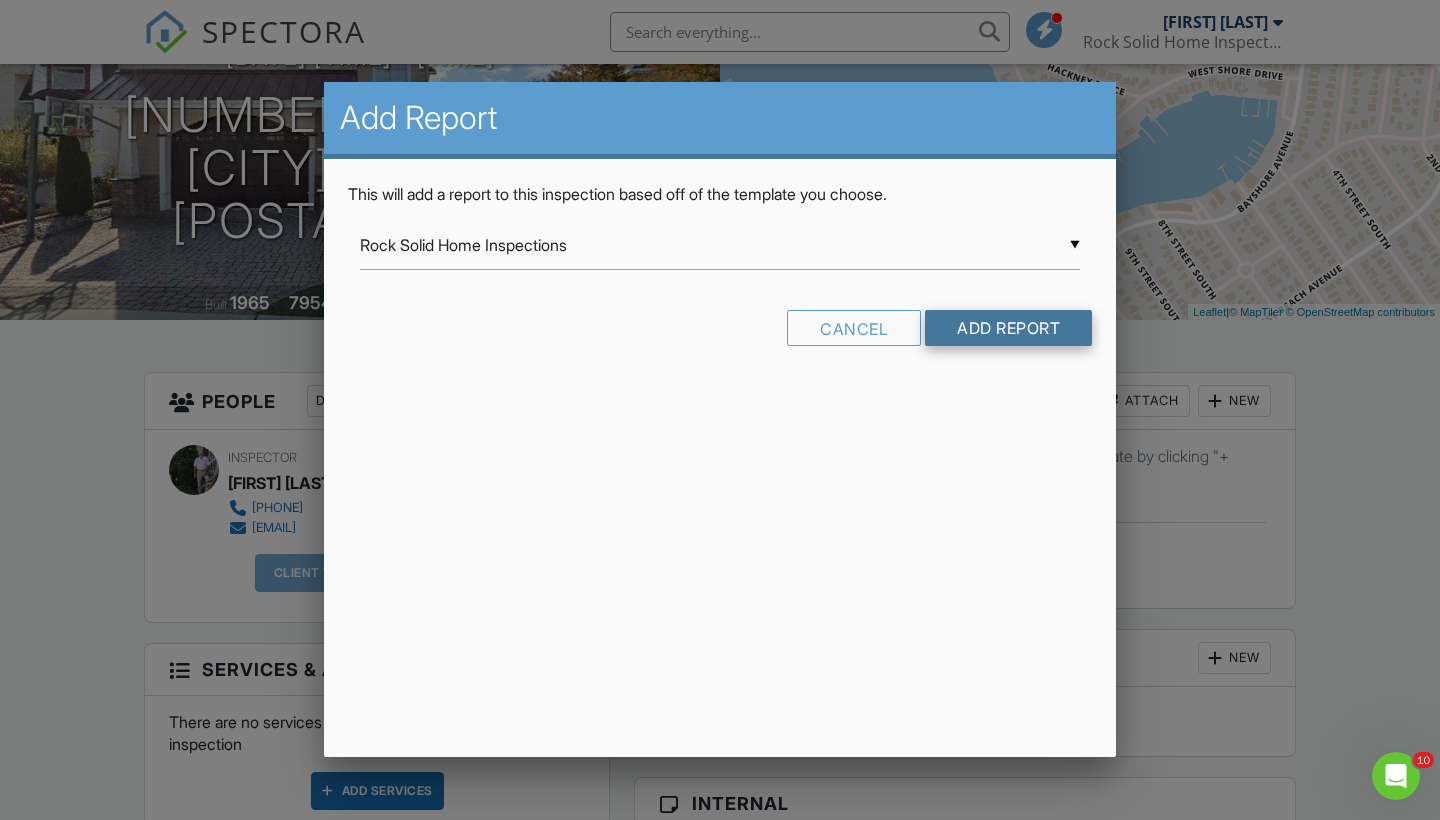 click on "Add Report" at bounding box center [1008, 328] 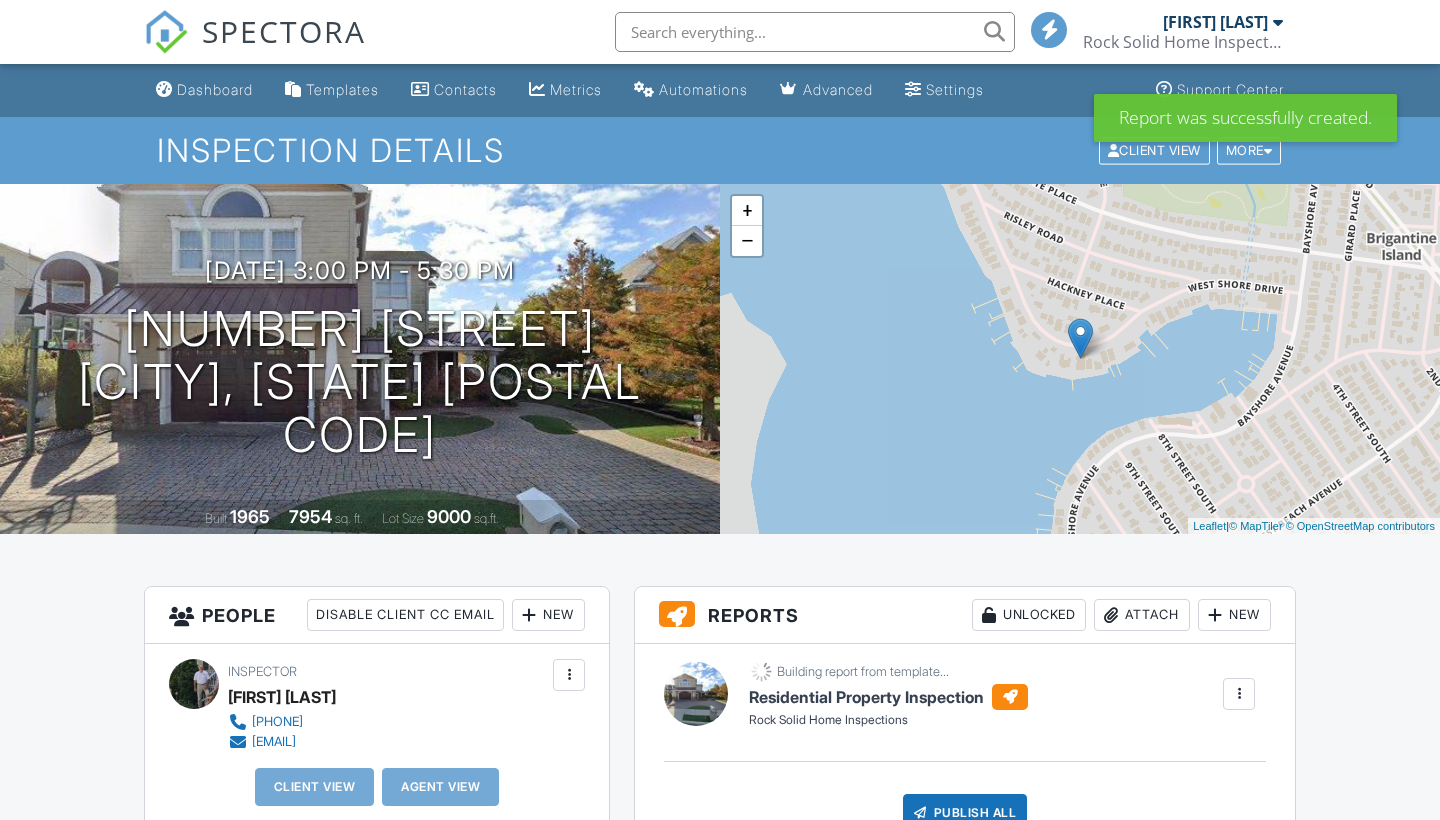 scroll, scrollTop: 0, scrollLeft: 0, axis: both 